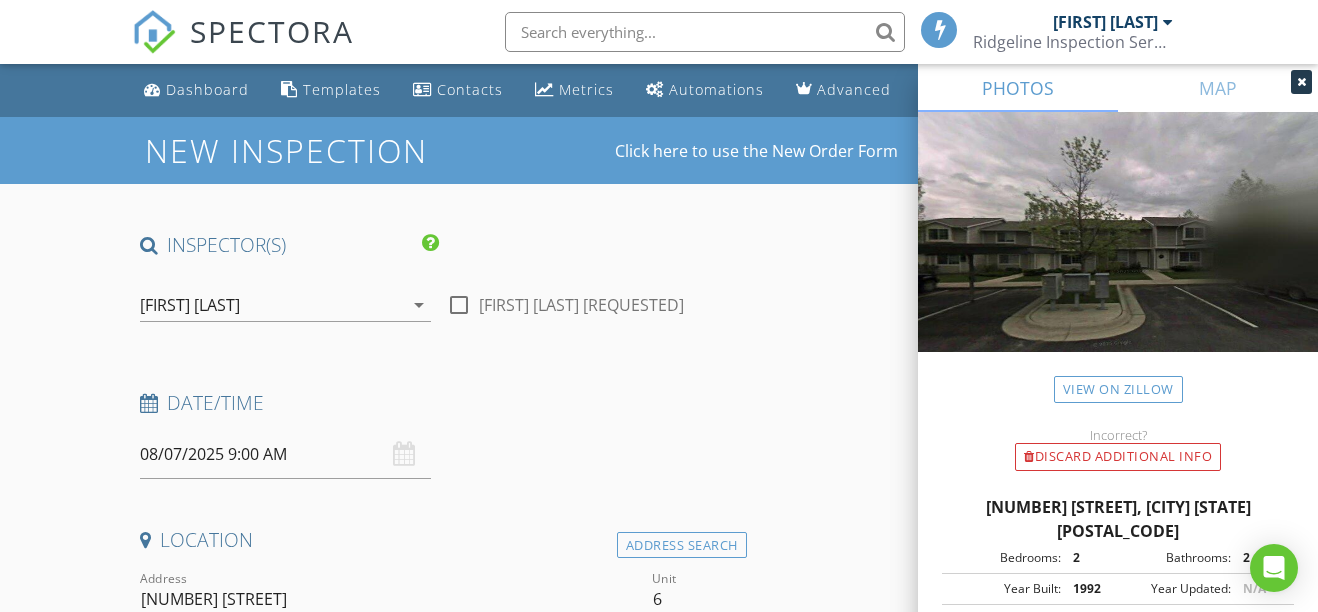 scroll, scrollTop: 1965, scrollLeft: 0, axis: vertical 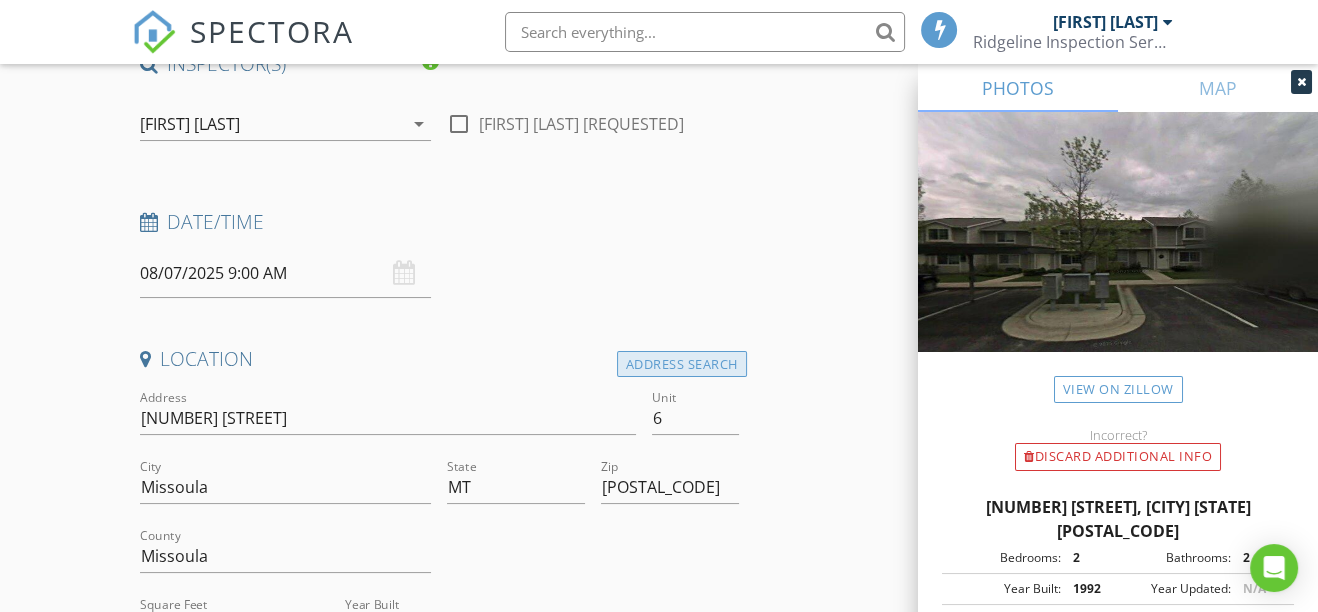 click on "Address Search" at bounding box center [682, 364] 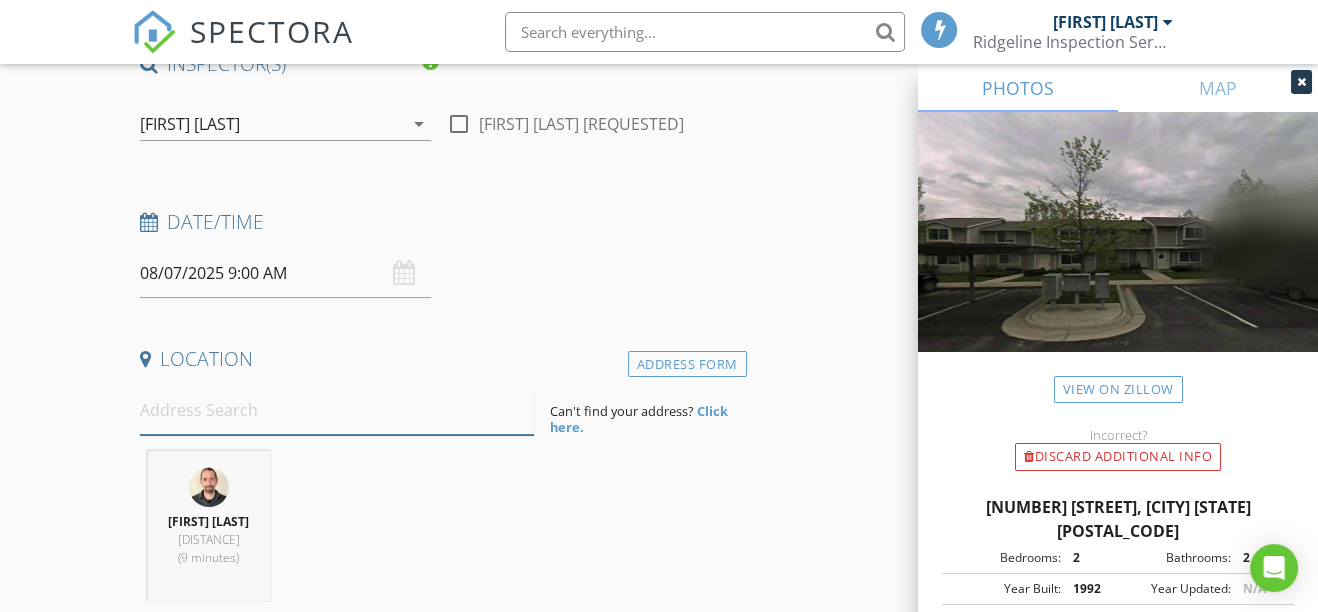 click at bounding box center (337, 410) 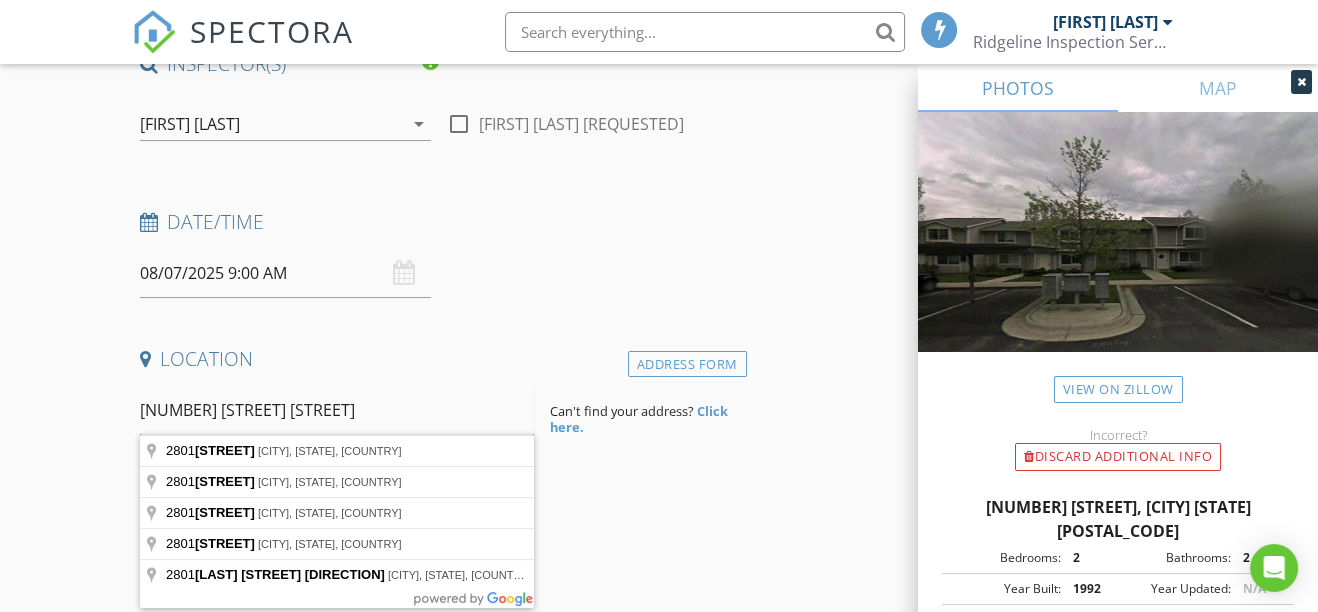 scroll, scrollTop: 0, scrollLeft: 0, axis: both 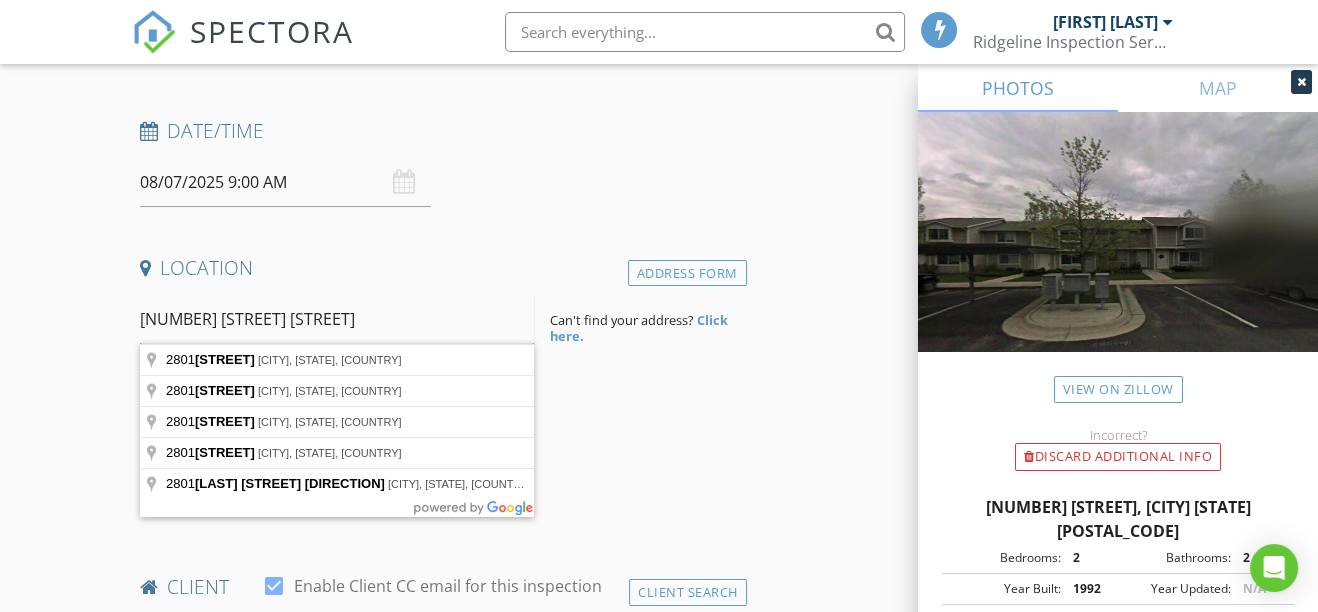 drag, startPoint x: 305, startPoint y: 323, endPoint x: 183, endPoint y: 322, distance: 122.0041 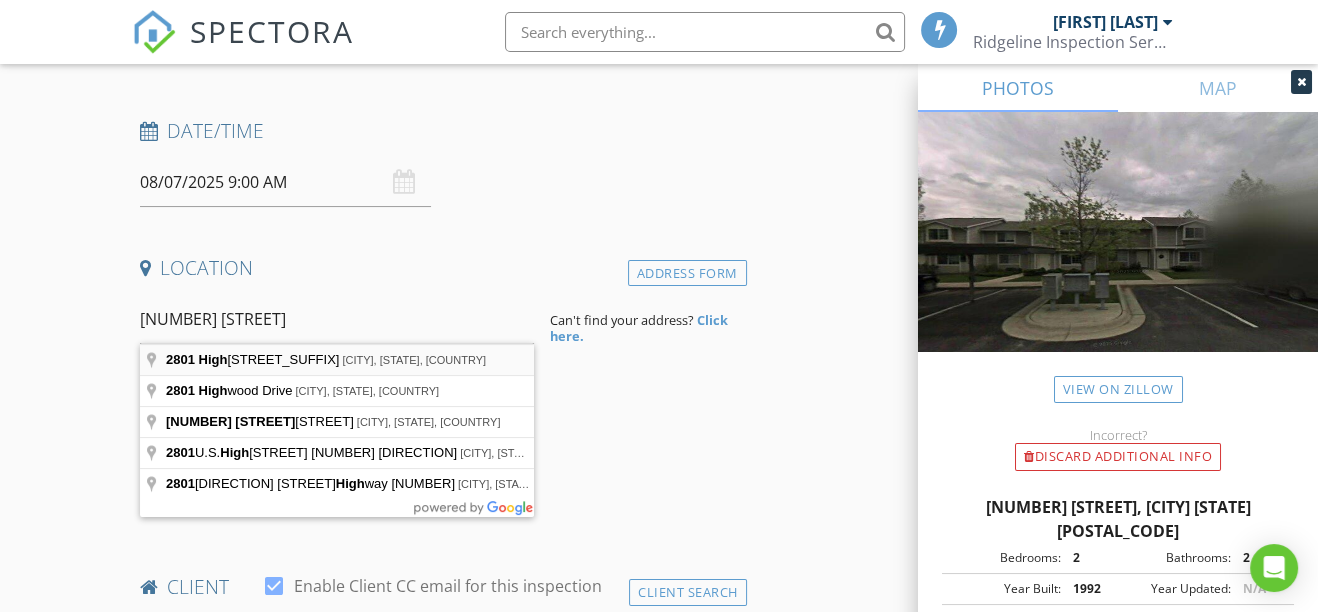 type on "2801 Highcliff Court, Missoula, MT, USA" 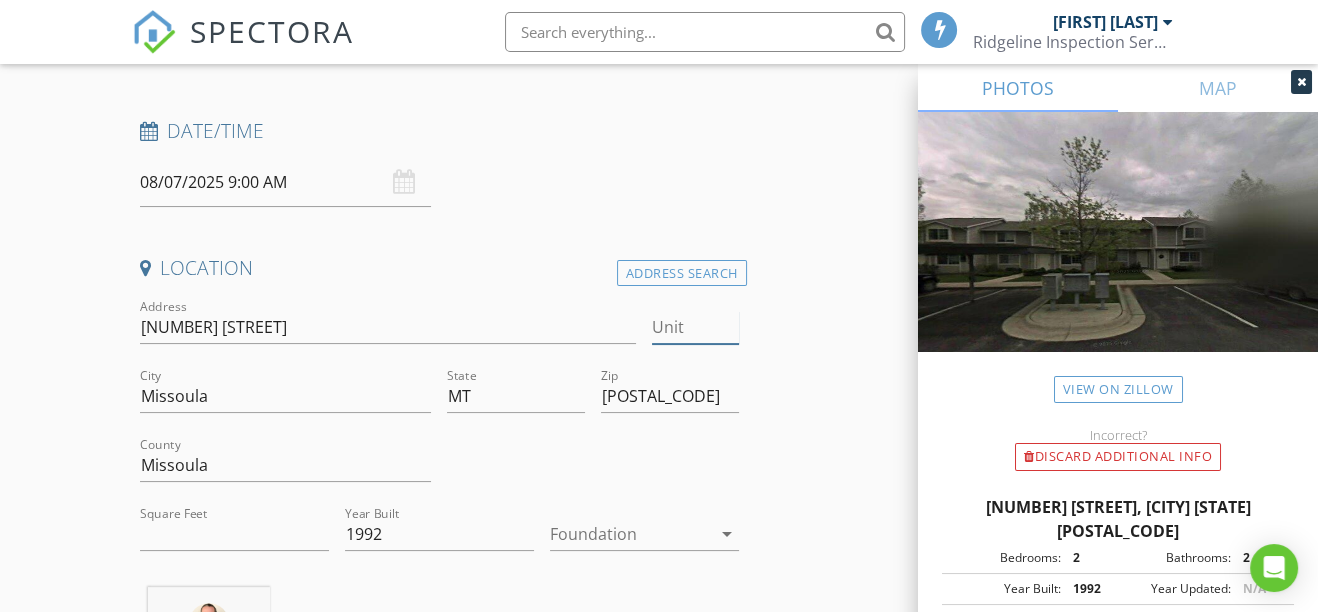 click on "Unit" at bounding box center [695, 327] 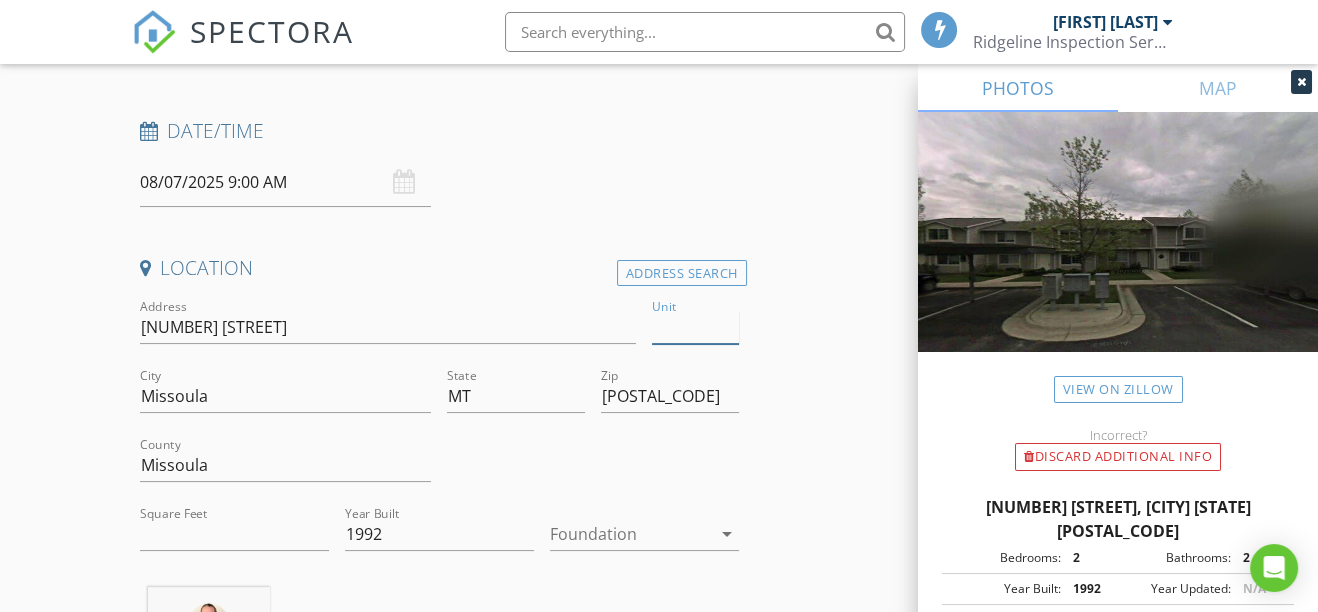 type on "6" 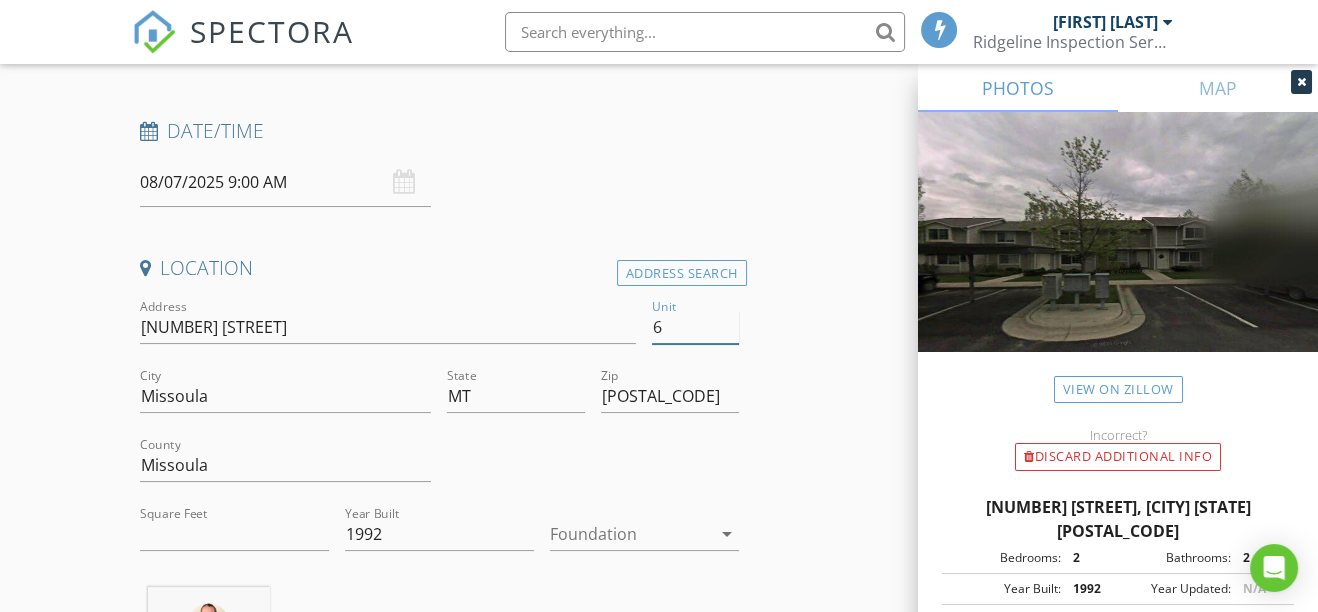 type 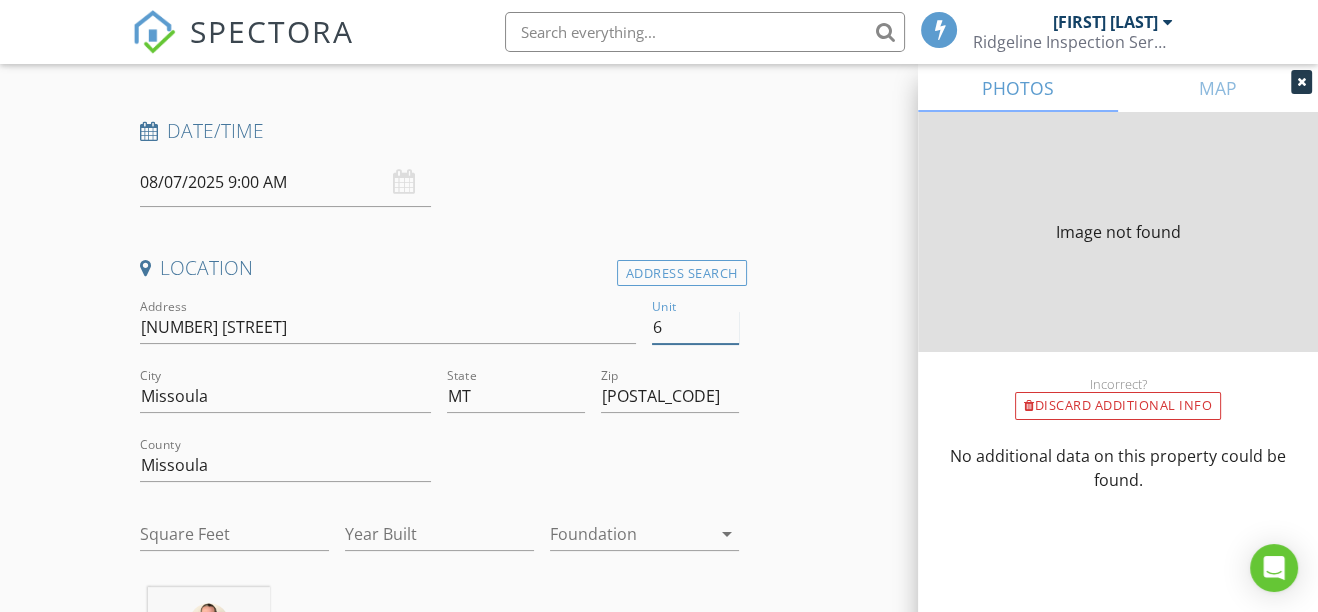 type on "[NUMBER]" 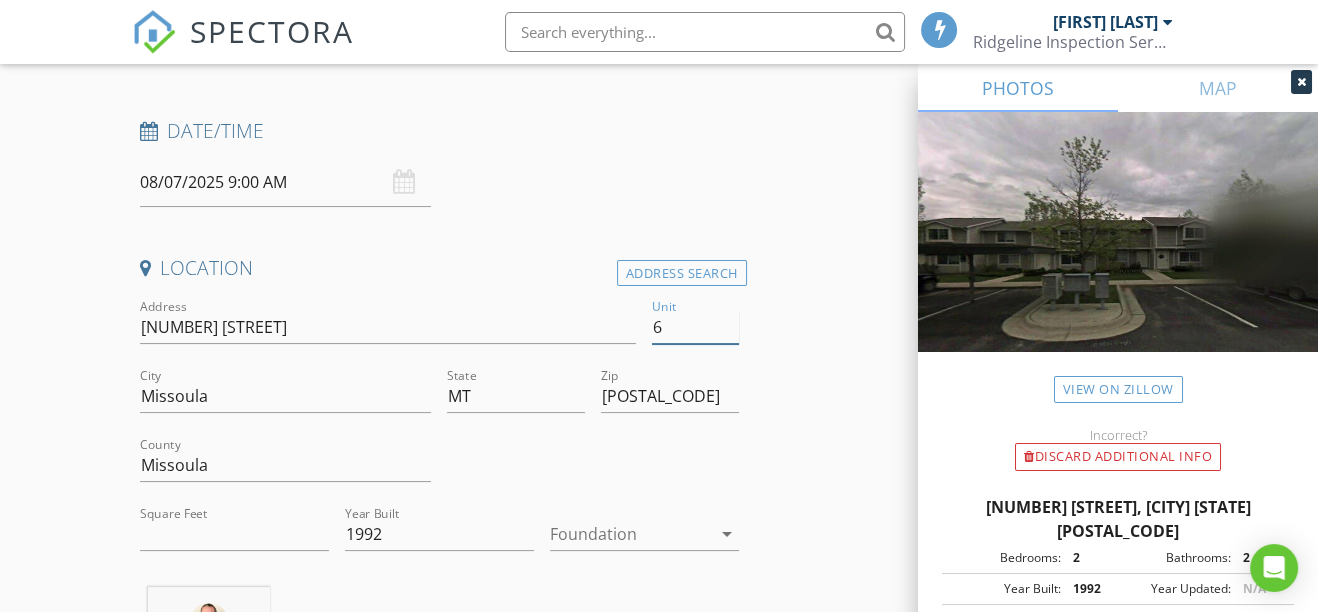 type on "6" 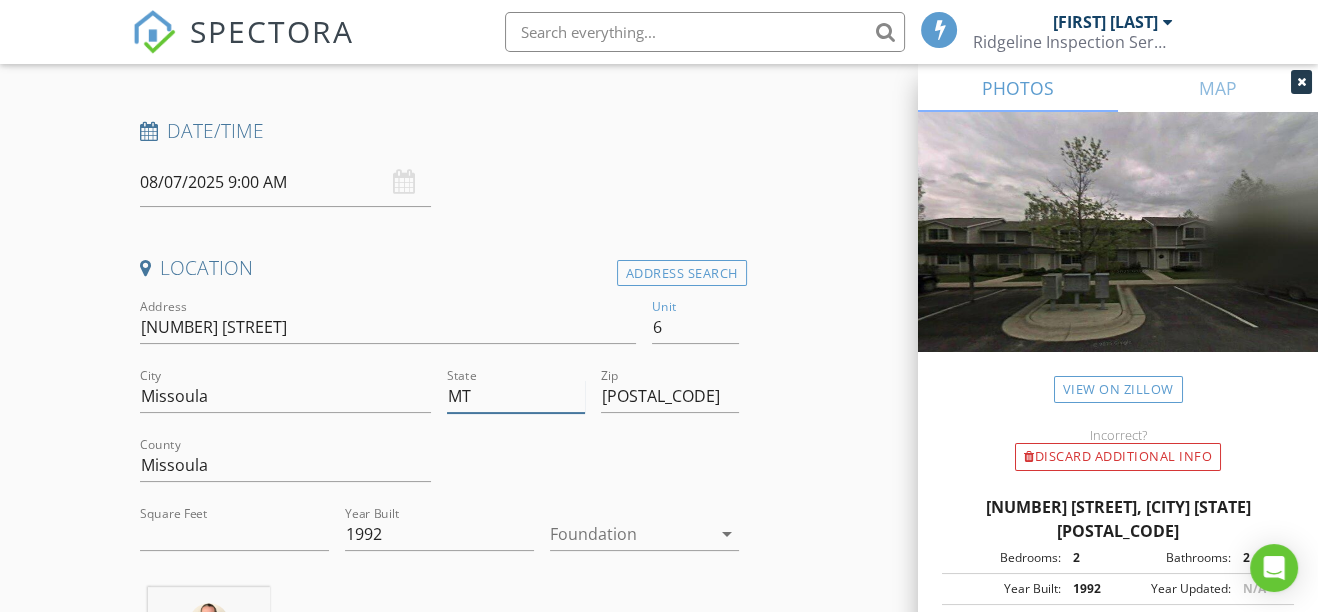 click on "MT" at bounding box center (516, 396) 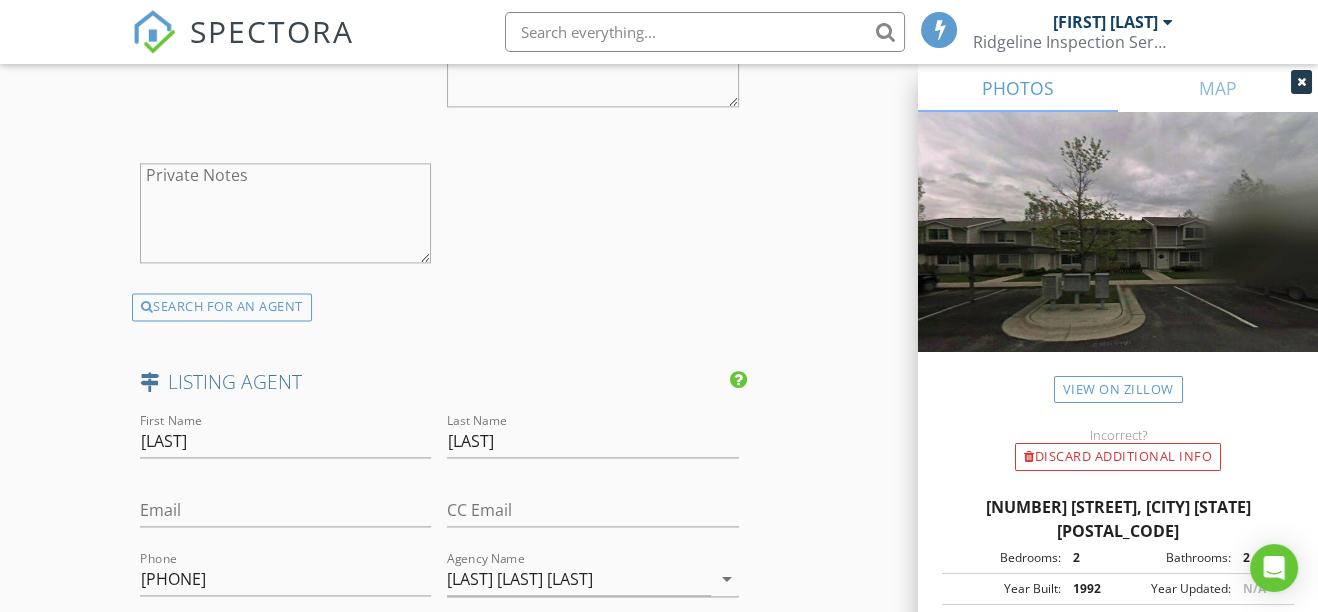 scroll, scrollTop: 2909, scrollLeft: 0, axis: vertical 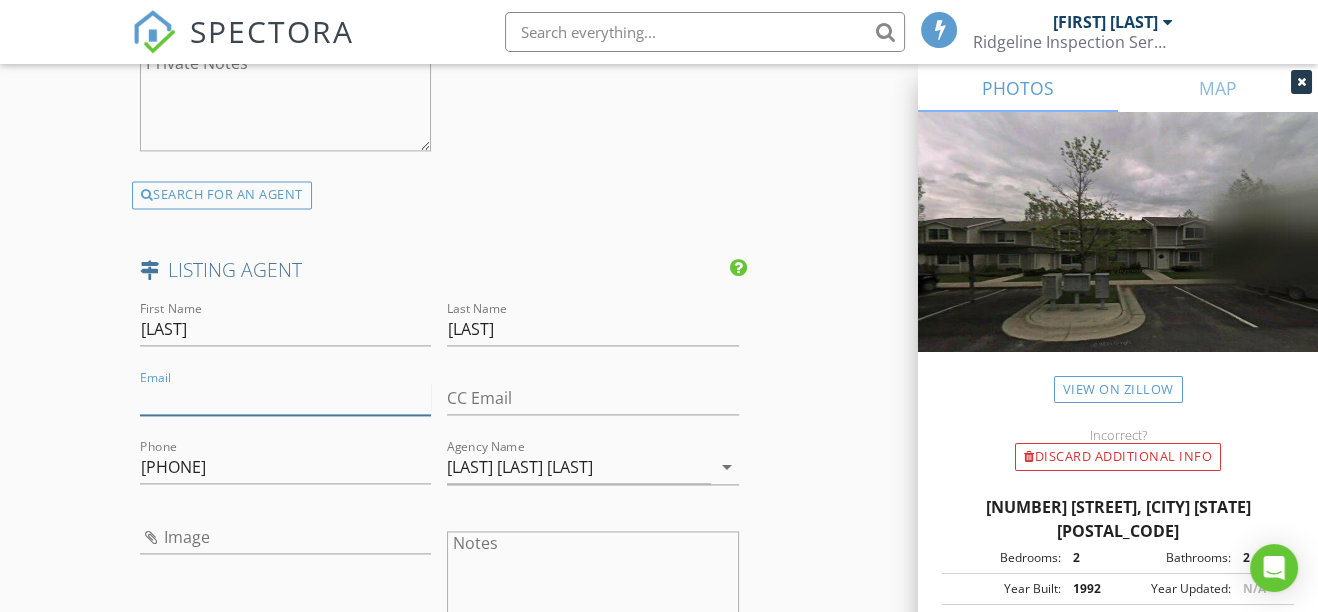 click on "Email" at bounding box center (286, 398) 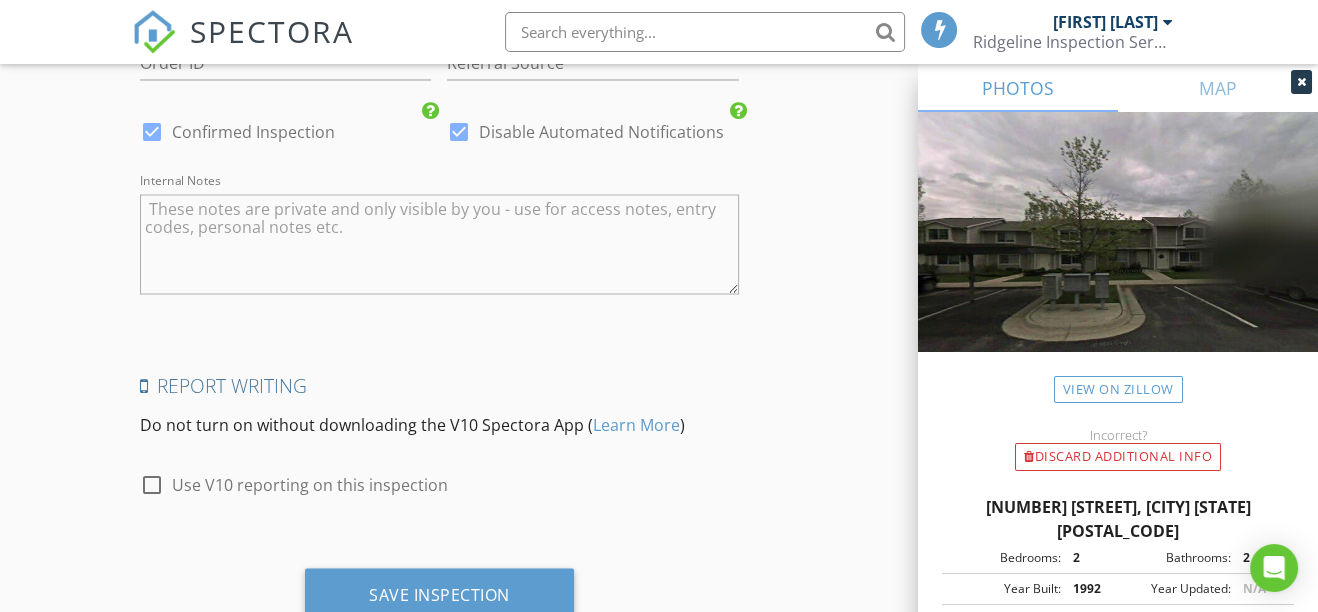 scroll, scrollTop: 3874, scrollLeft: 0, axis: vertical 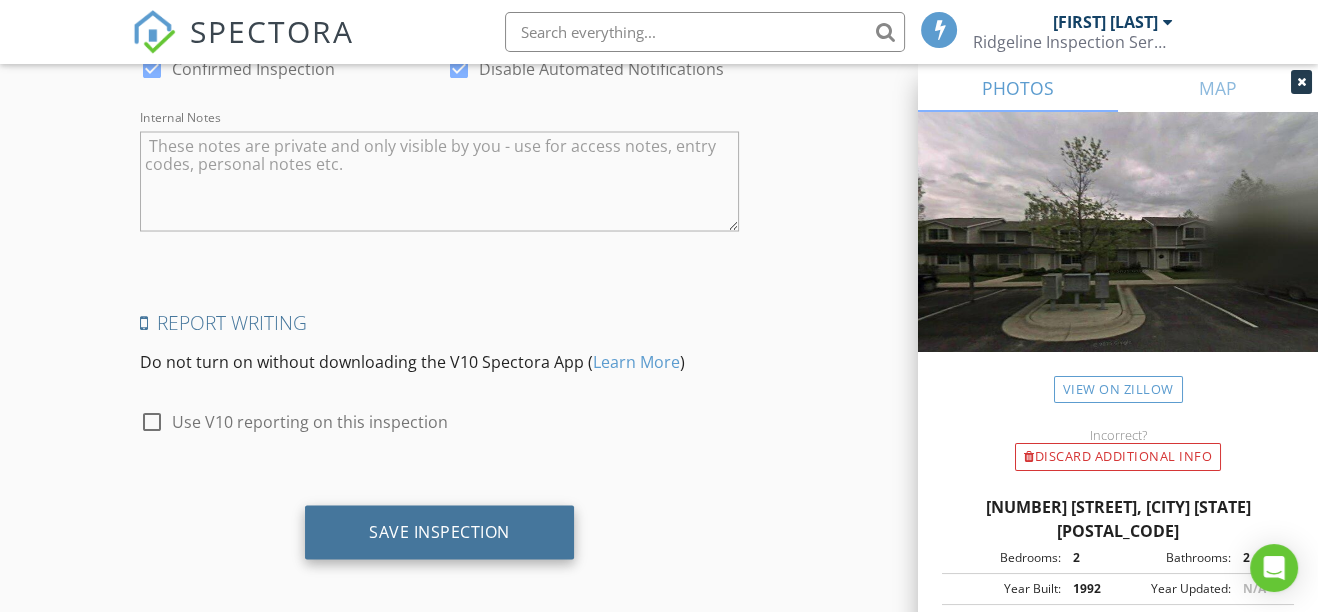 type on "[EMAIL]" 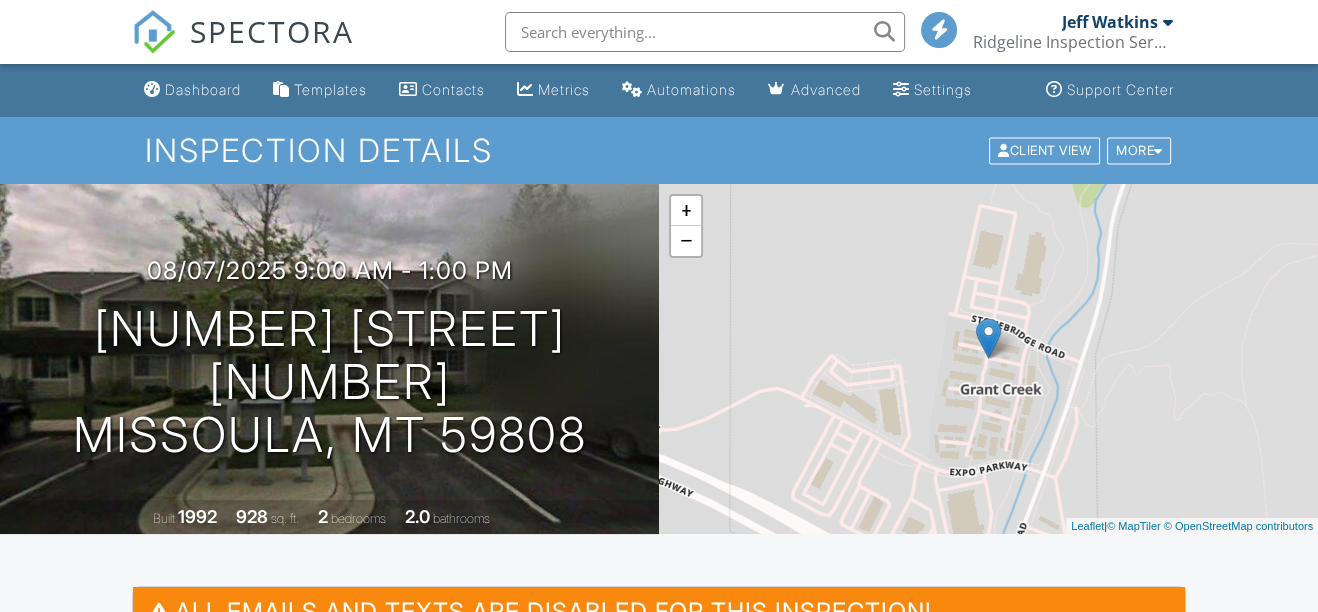 scroll, scrollTop: 818, scrollLeft: 0, axis: vertical 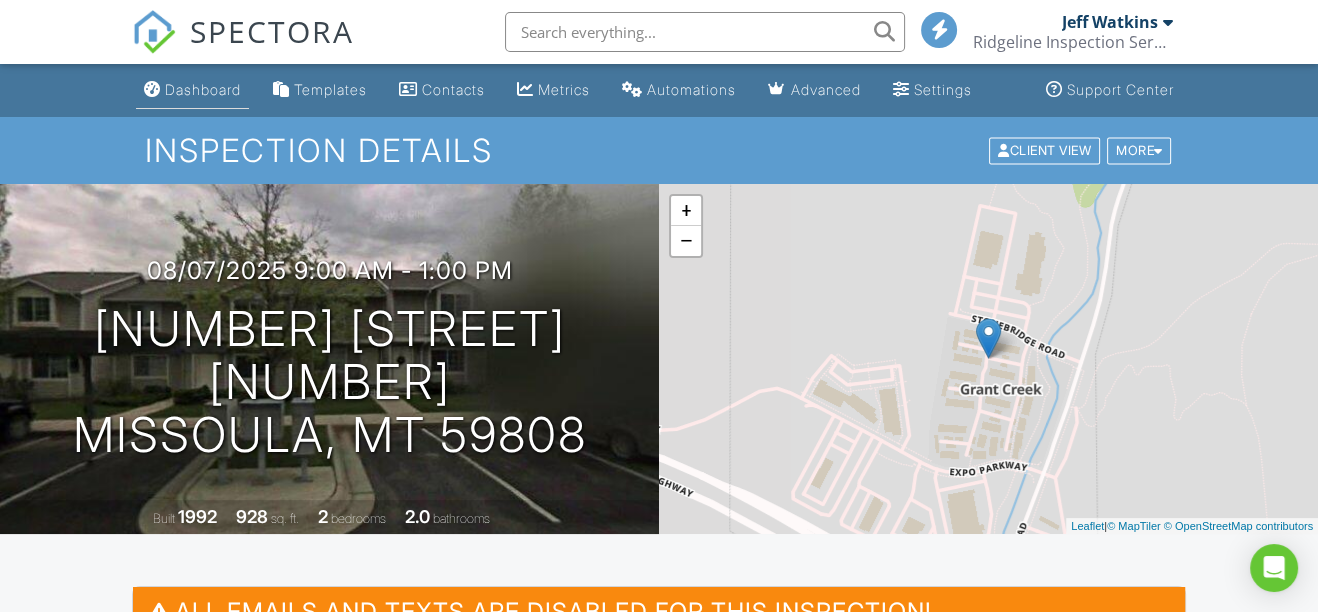 click on "Dashboard" at bounding box center [203, 89] 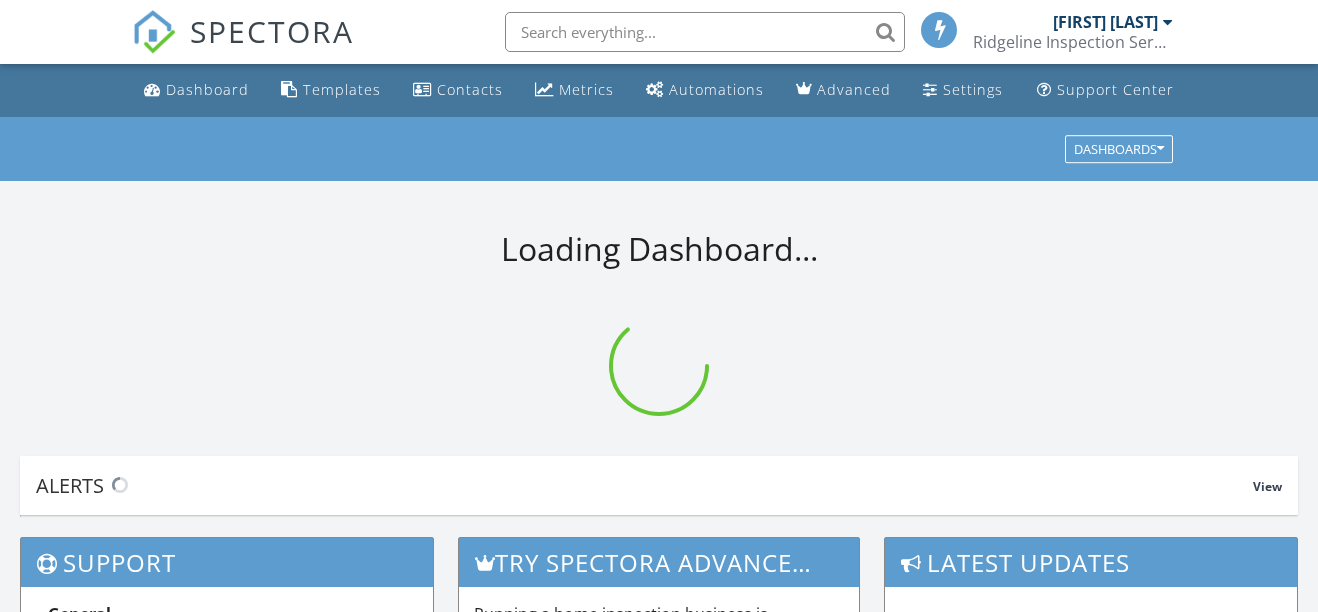 scroll, scrollTop: 0, scrollLeft: 0, axis: both 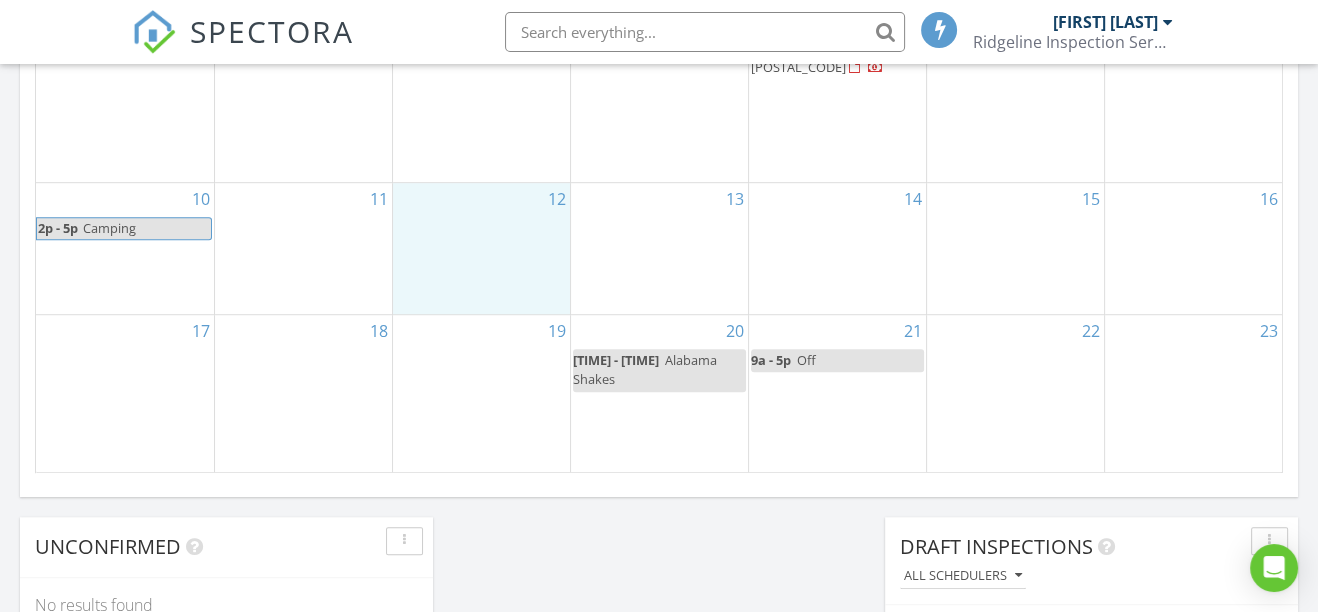 click on "12" at bounding box center (481, 248) 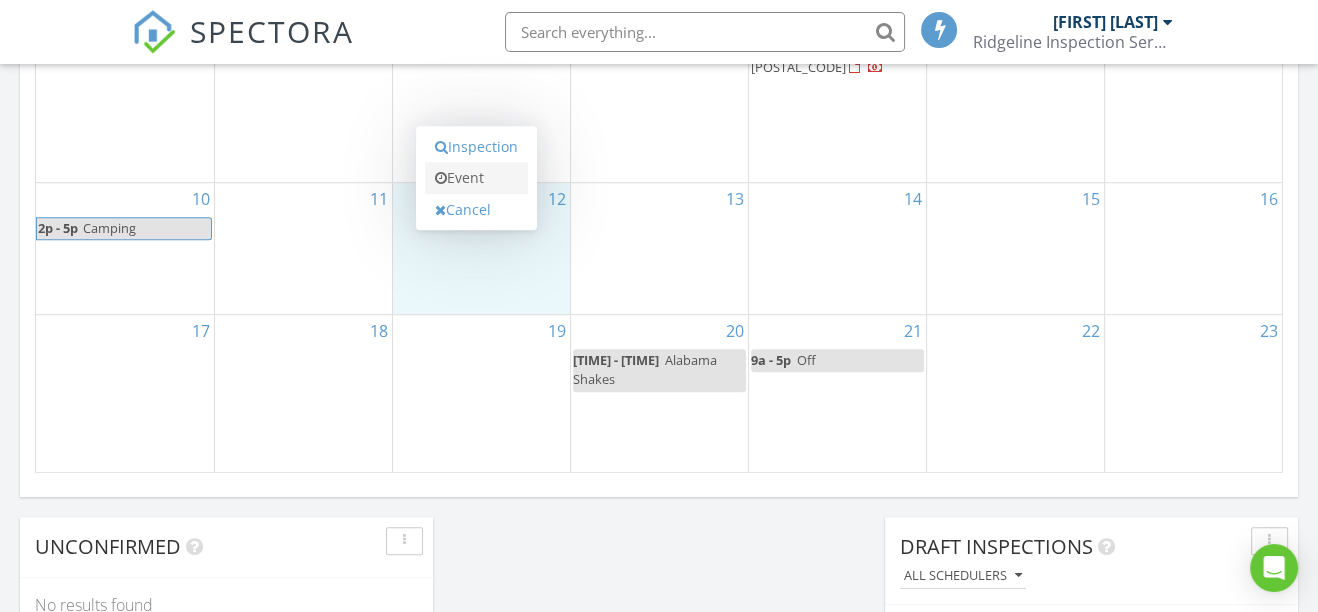 click on "Event" at bounding box center (476, 178) 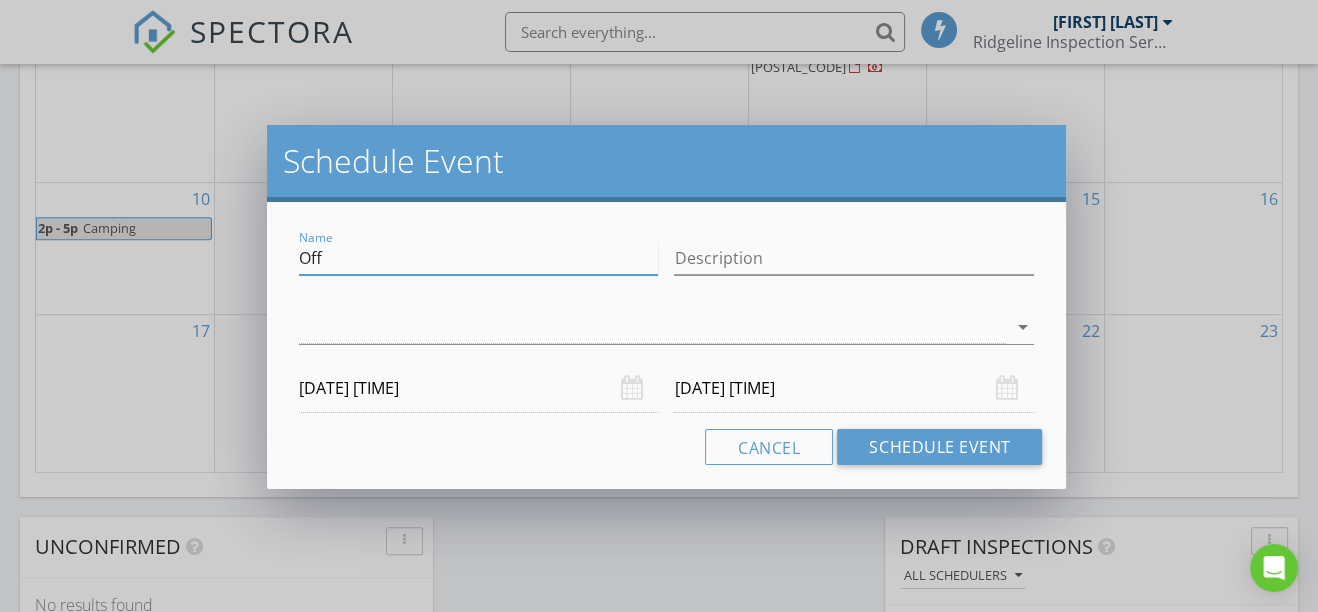 drag, startPoint x: 323, startPoint y: 259, endPoint x: 276, endPoint y: 259, distance: 47 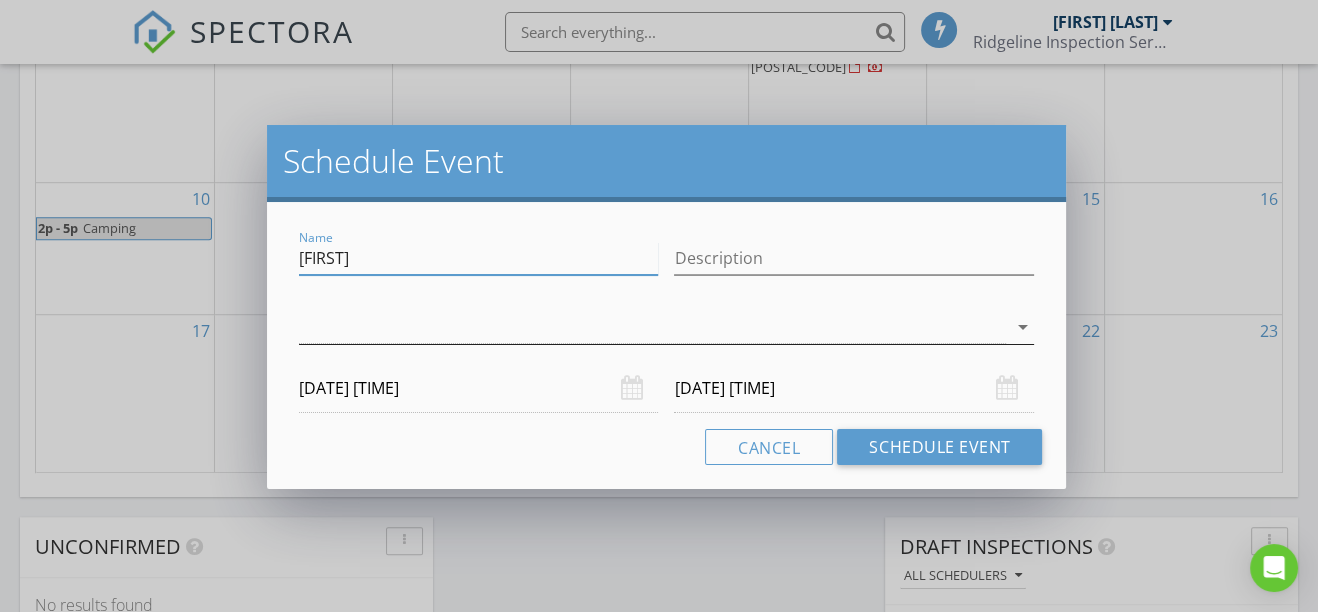 type on "Chay" 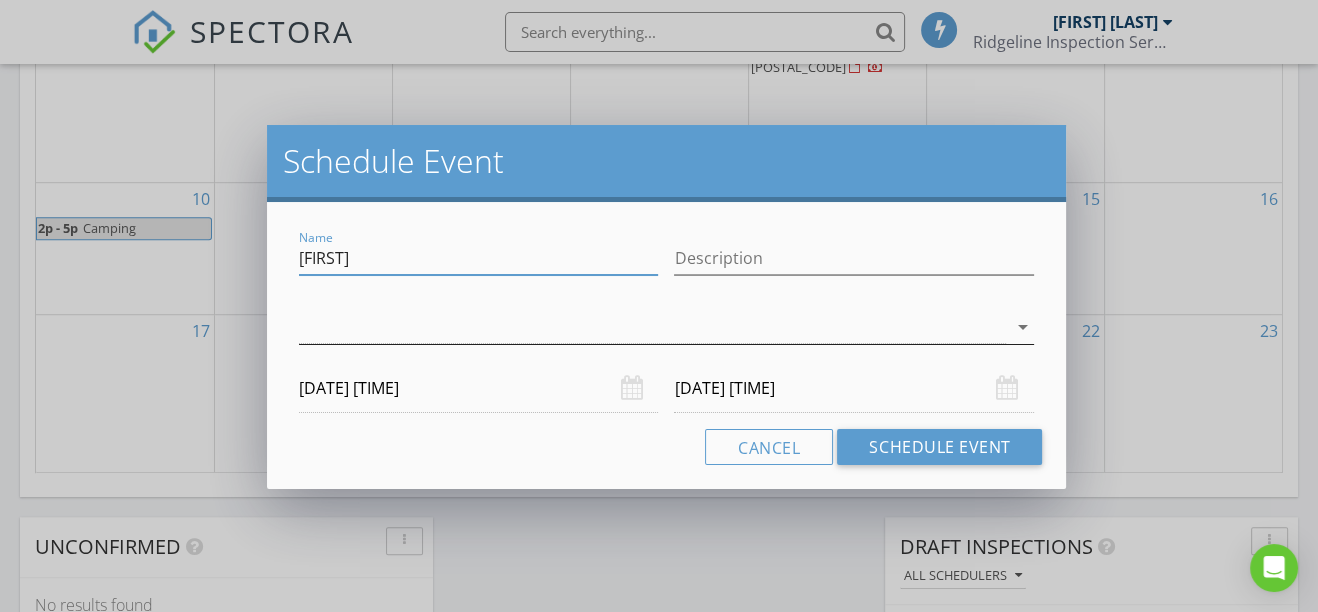click at bounding box center [653, 327] 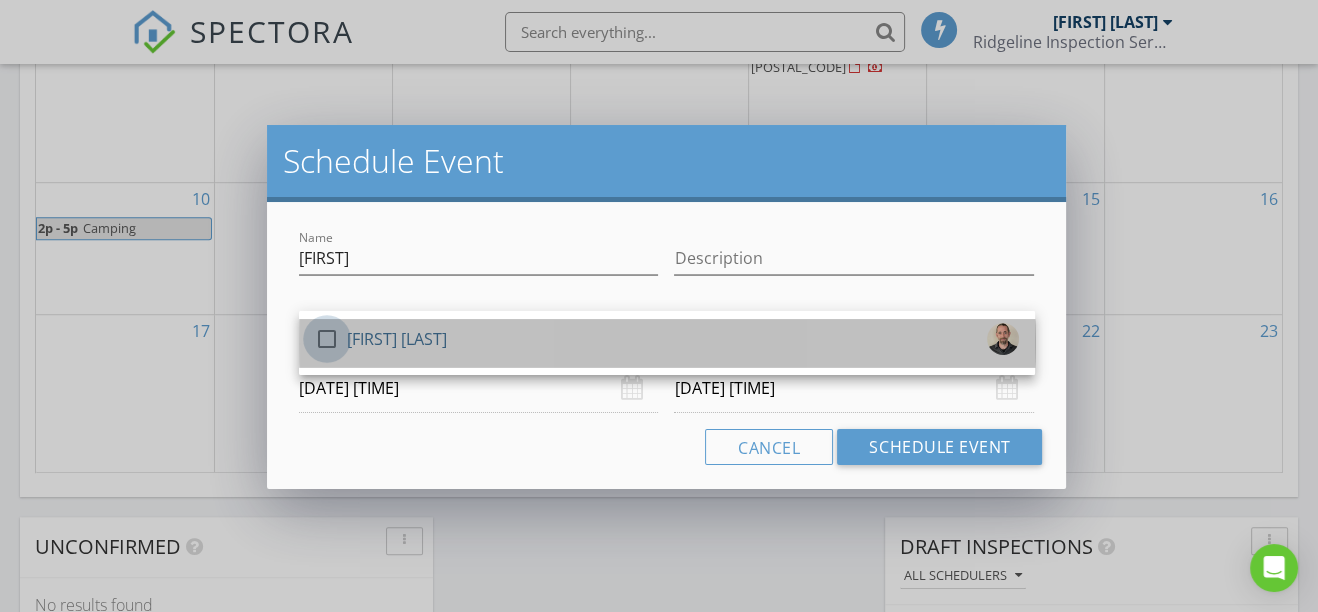 click at bounding box center [327, 339] 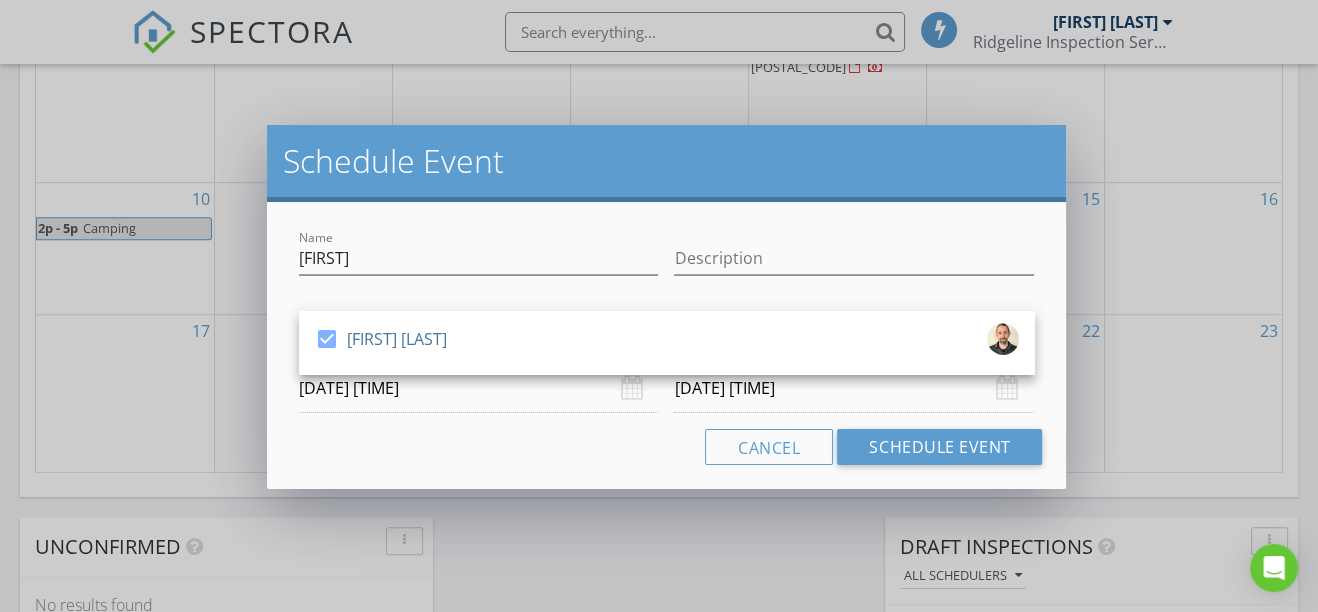 click on "08/12/2025 12:00 AM" at bounding box center [479, 388] 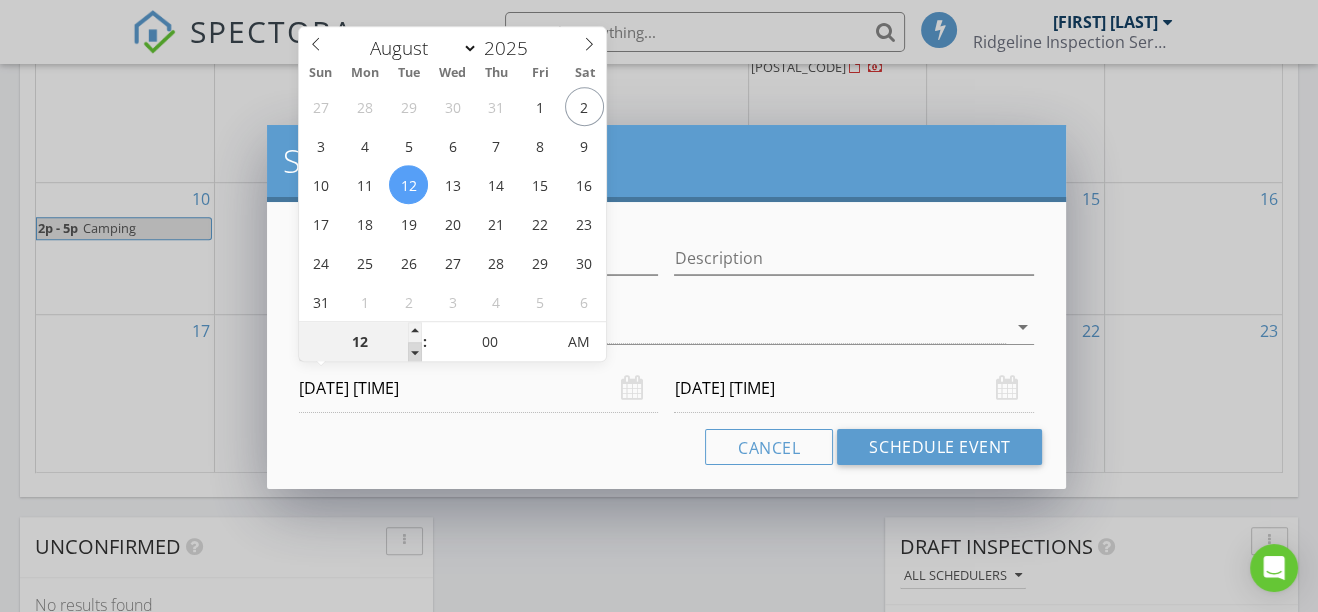 type on "11" 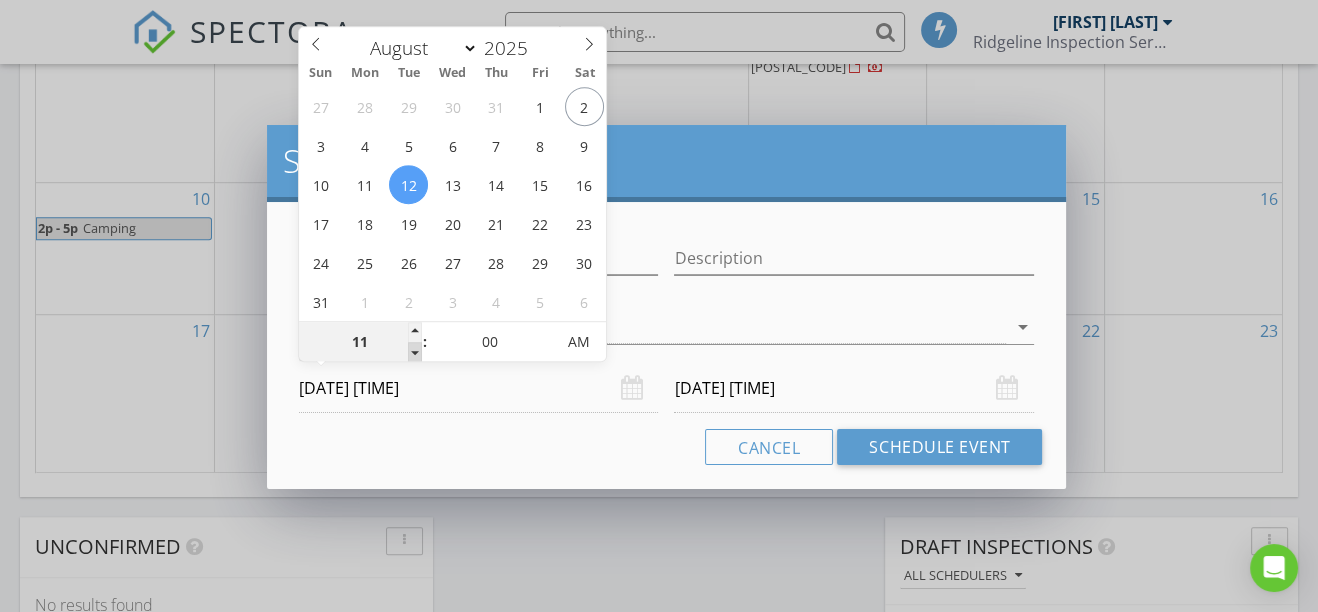 click at bounding box center [415, 352] 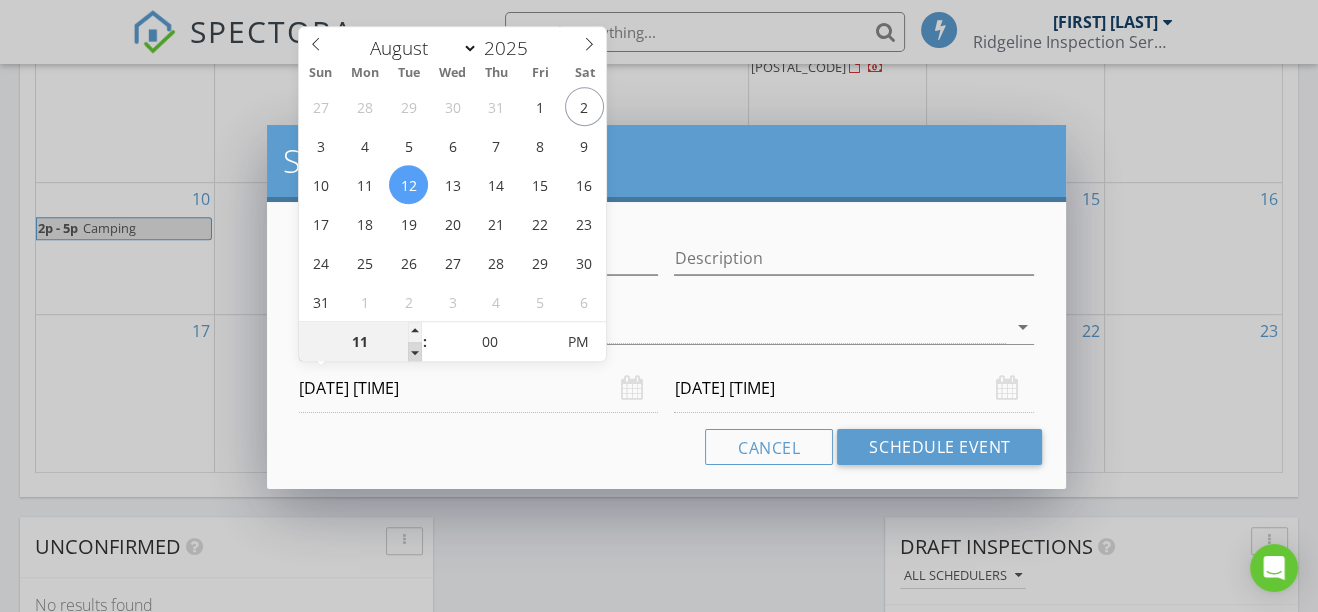 type on "08/13/2025 11:00 PM" 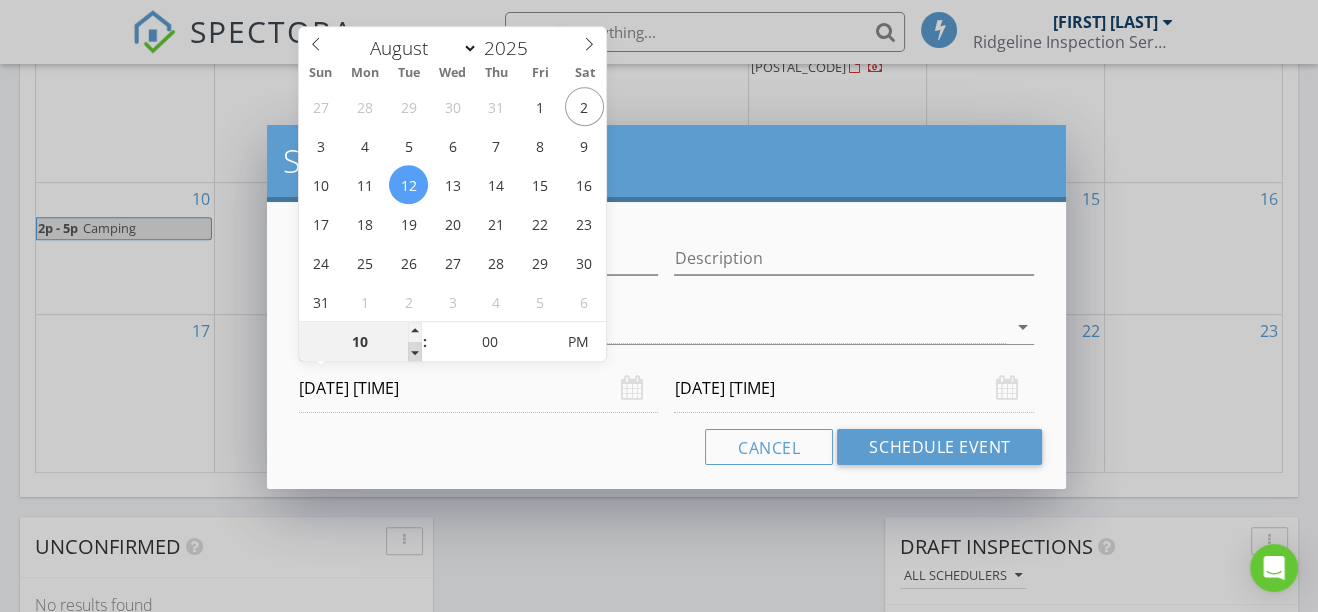 click at bounding box center [415, 352] 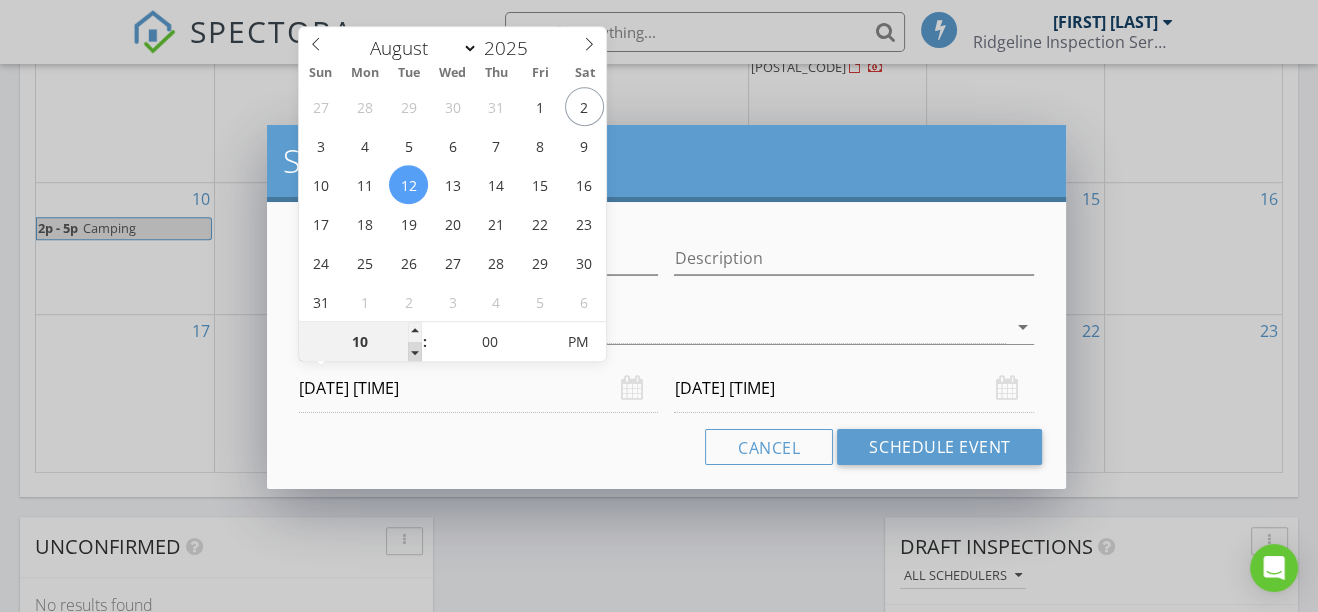 type on "09" 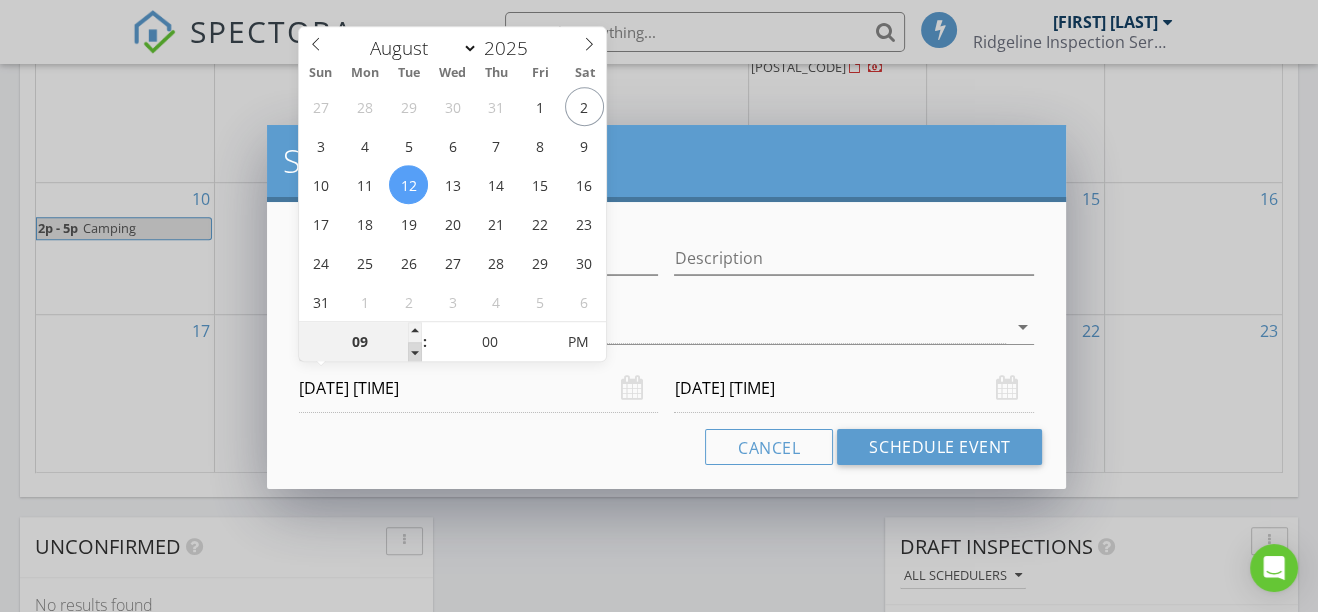 click at bounding box center (415, 352) 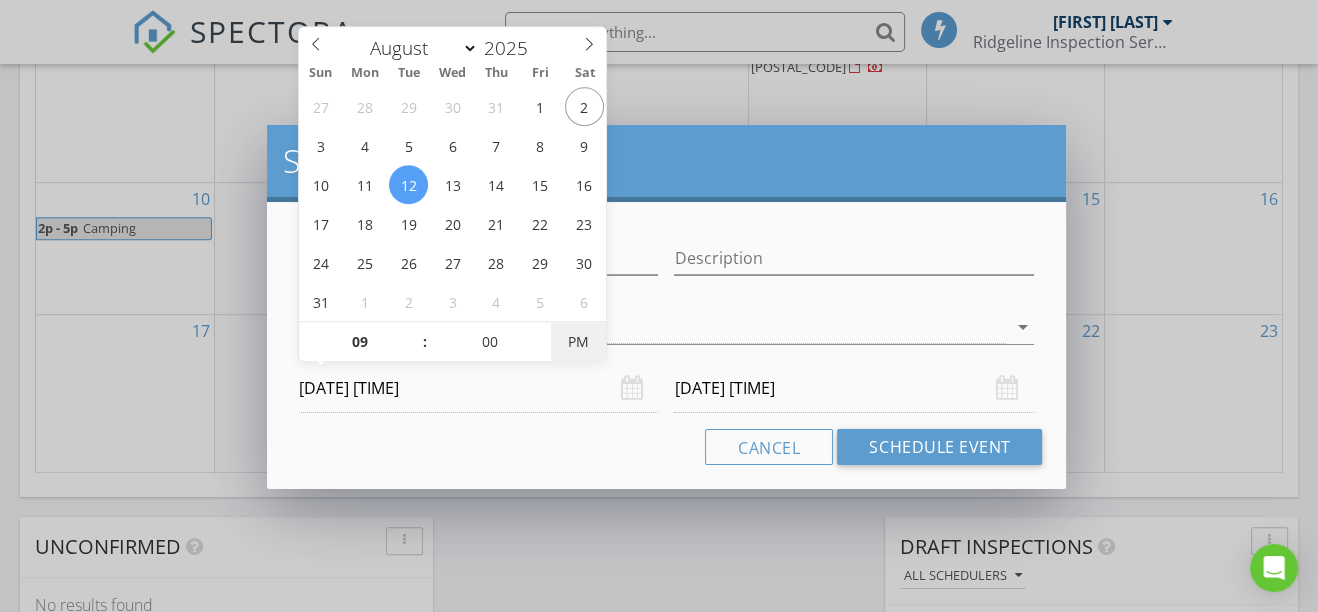 type on "08/12/2025 9:00 AM" 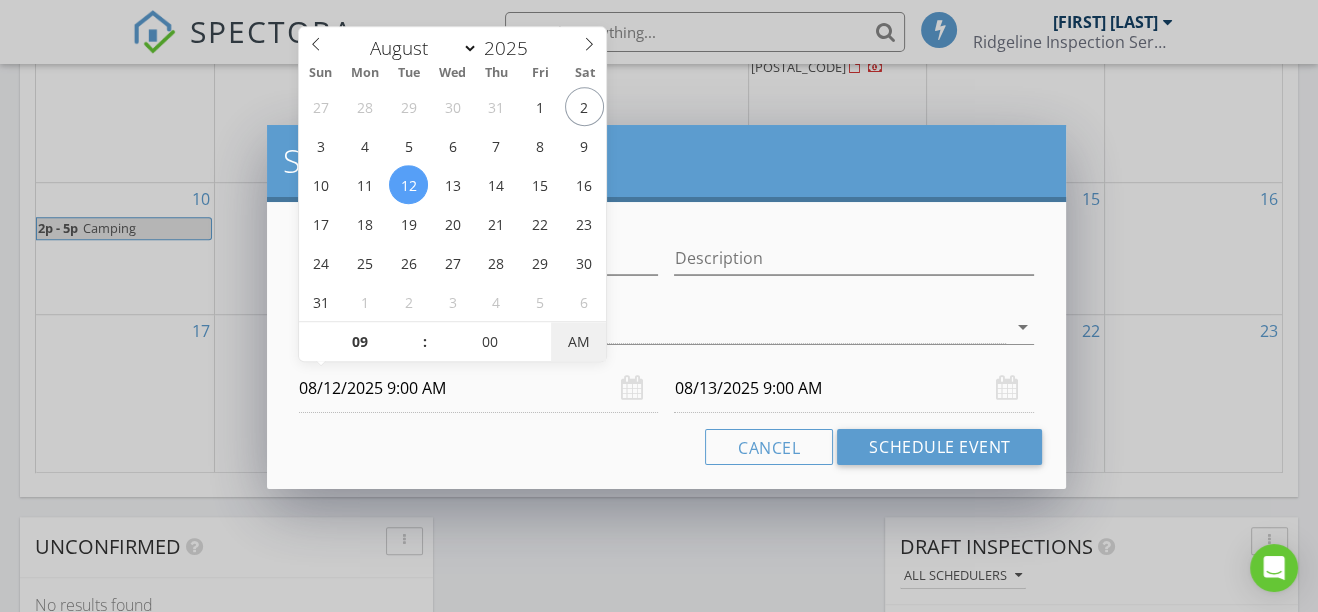 click on "AM" at bounding box center (578, 342) 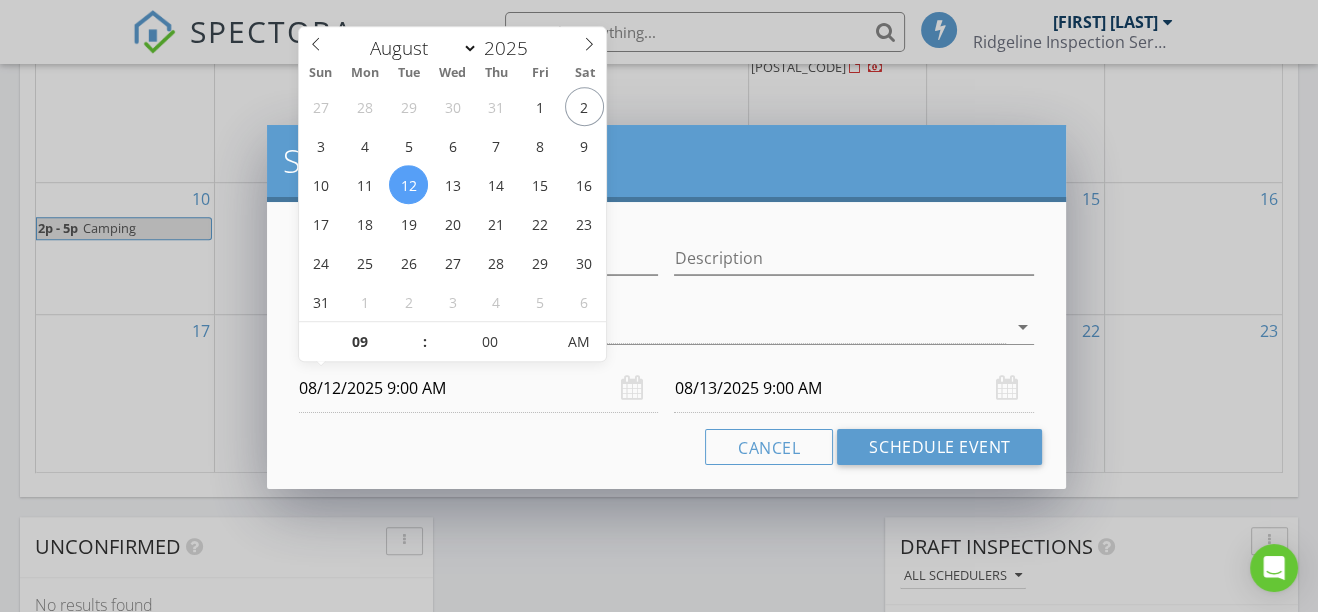 click on "08/13/2025 9:00 AM" at bounding box center (854, 388) 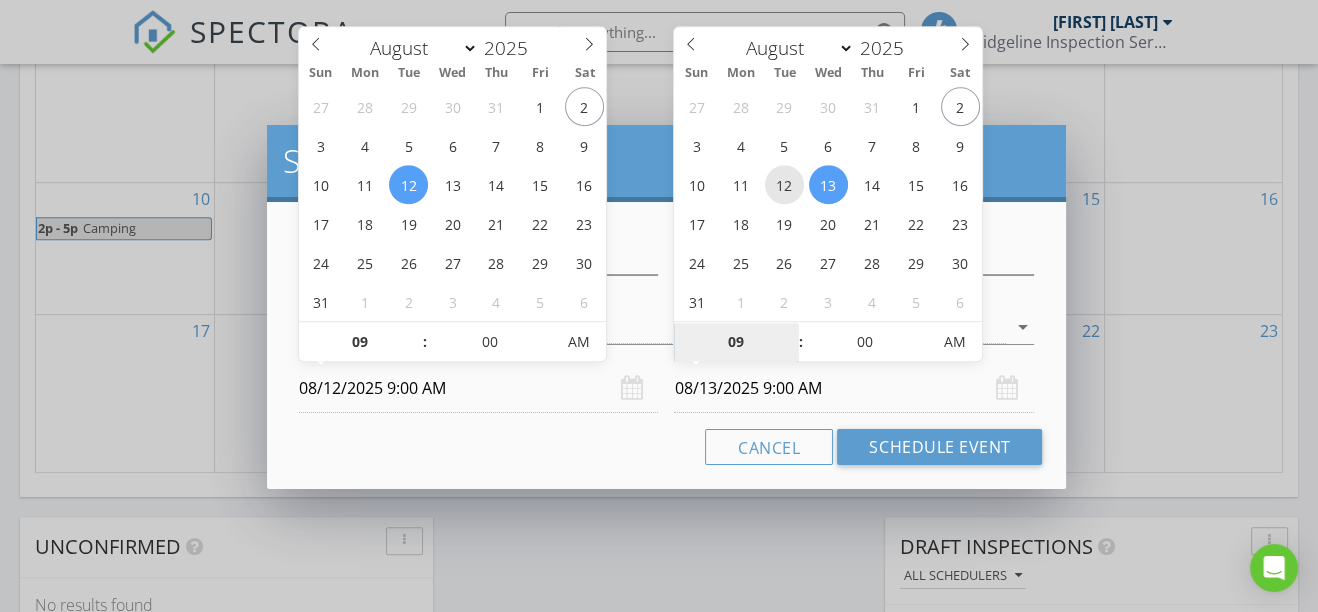type on "08/12/2025 9:00 AM" 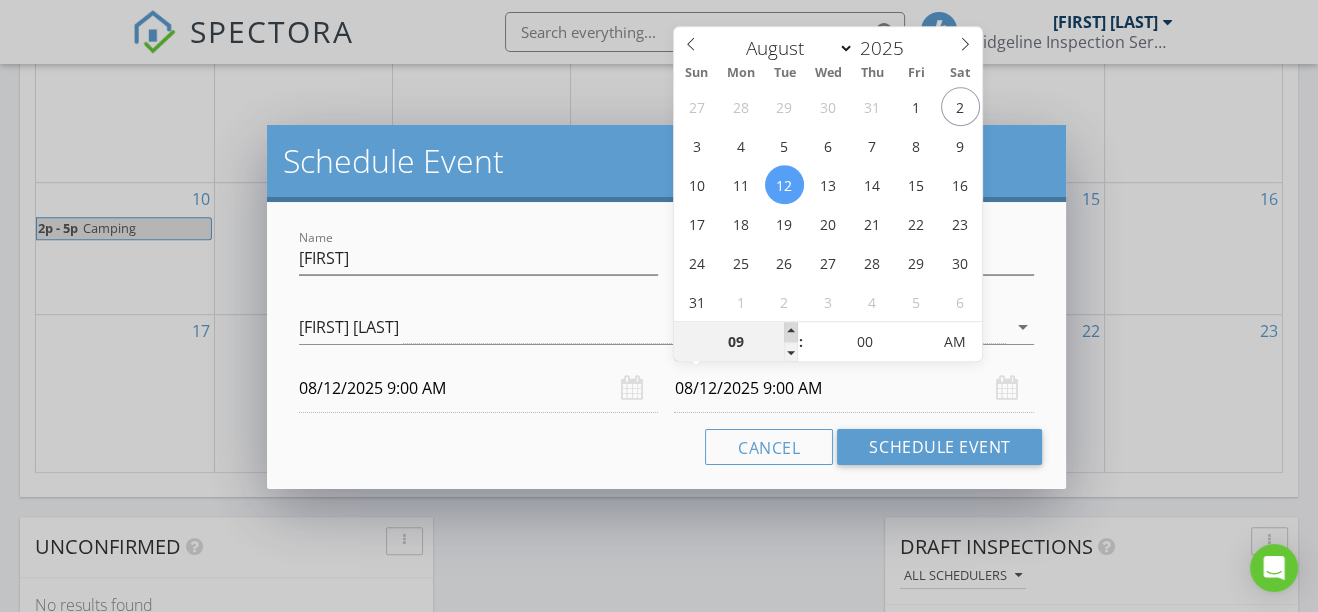 type on "10" 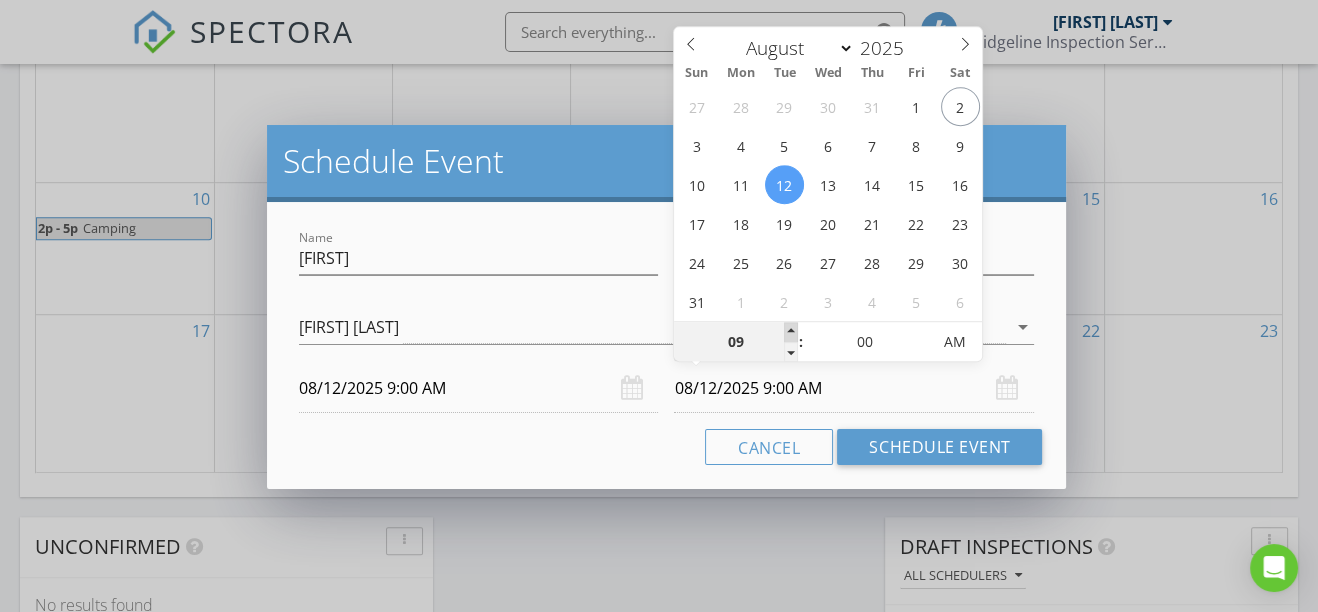 type on "08/12/2025 10:00 AM" 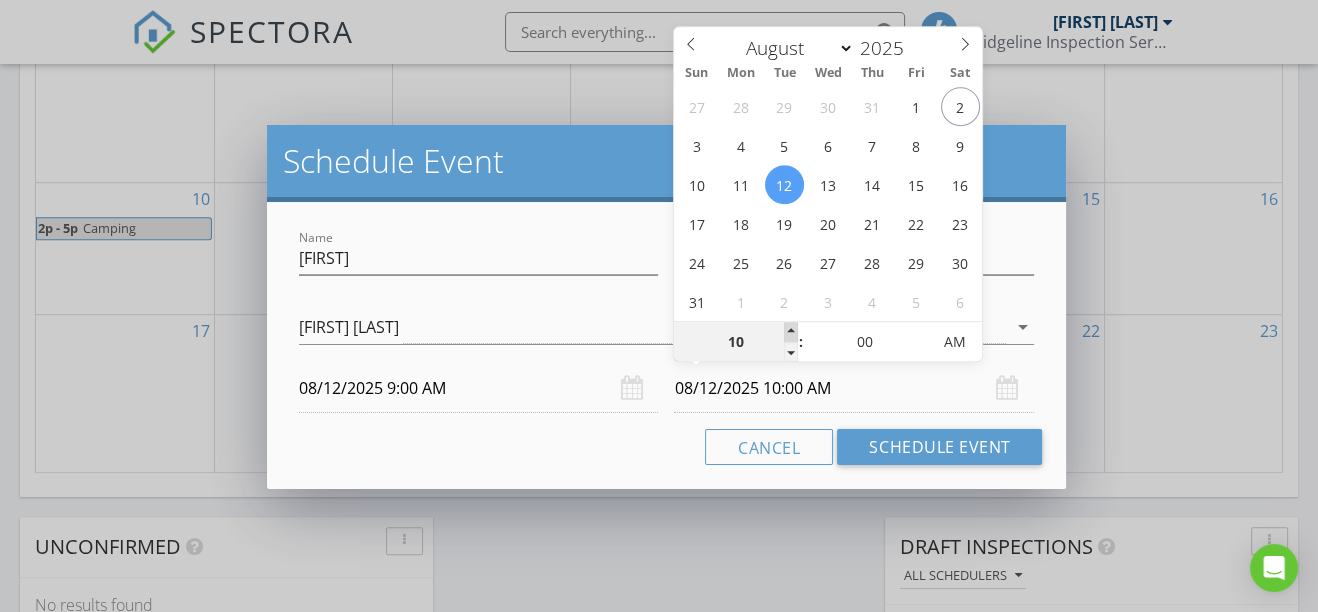 click at bounding box center (791, 332) 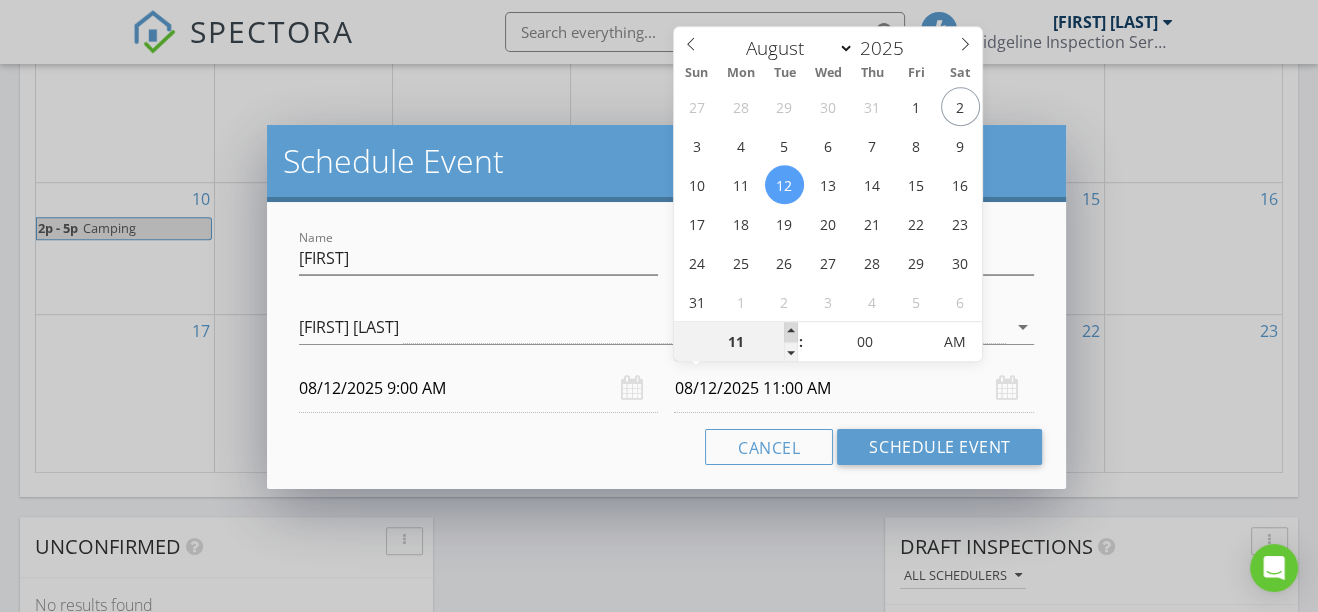 click at bounding box center (791, 332) 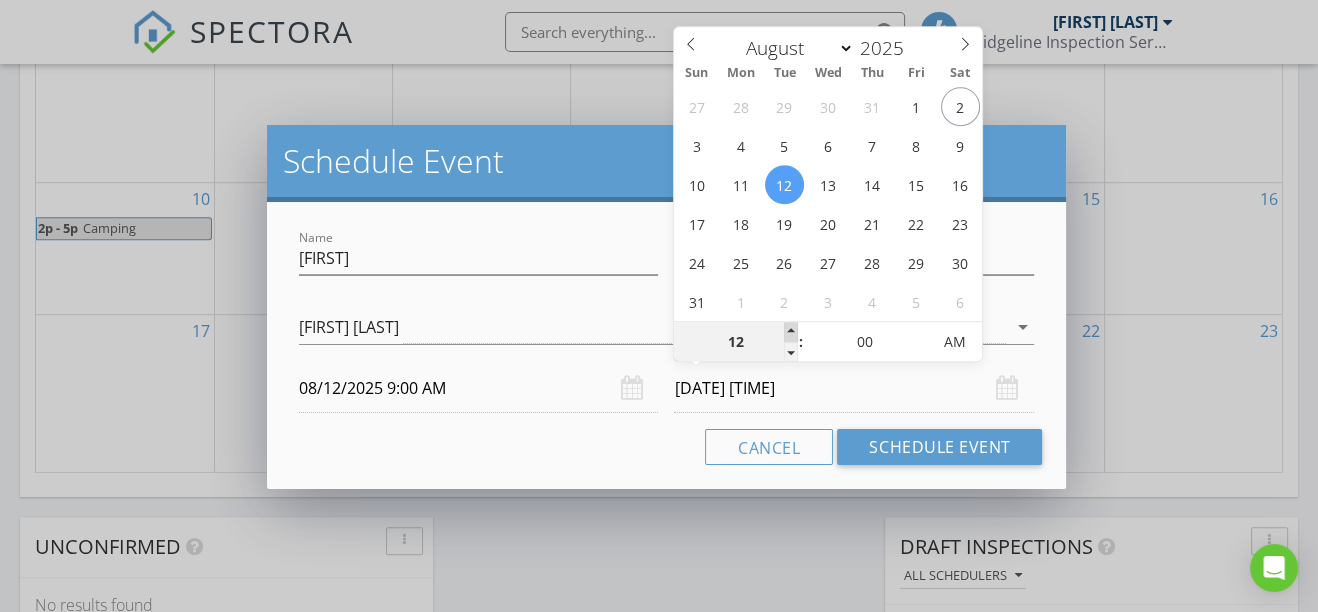 click at bounding box center [791, 332] 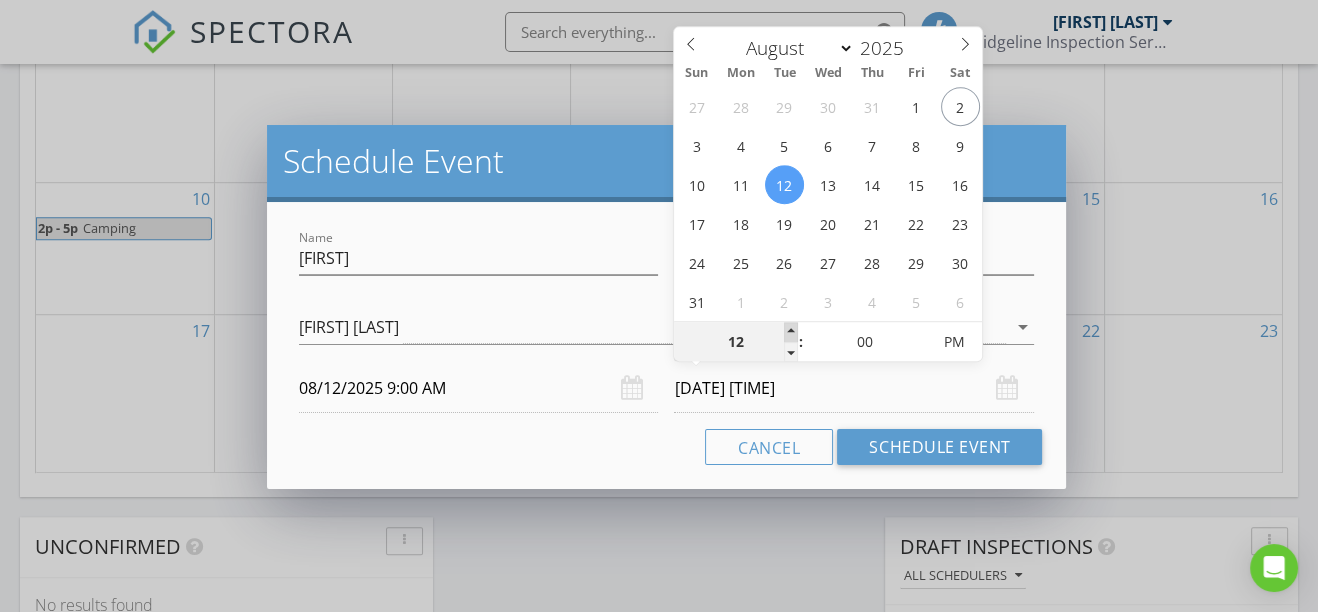 type on "01" 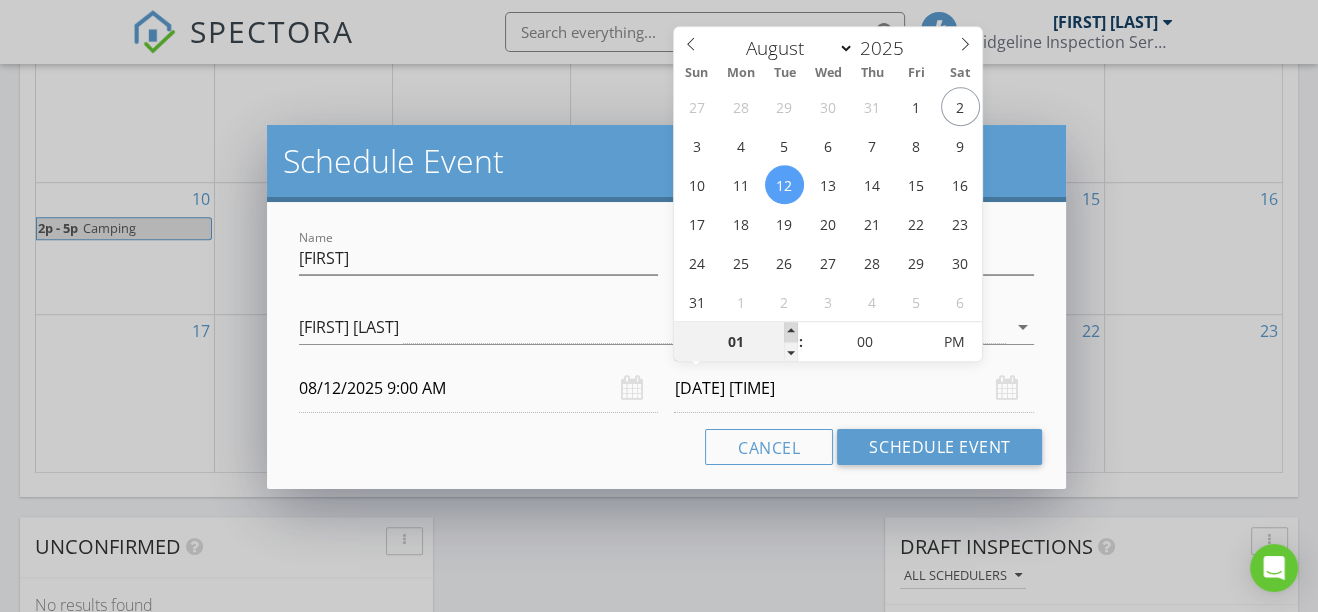 click at bounding box center (791, 332) 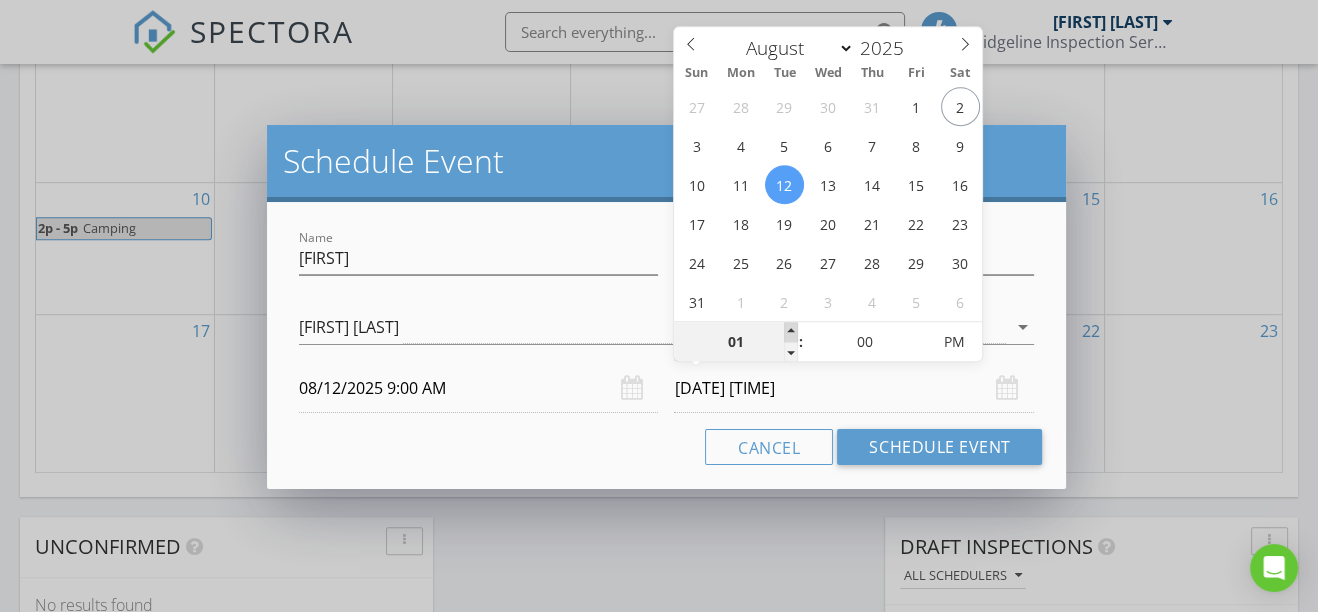 type on "02" 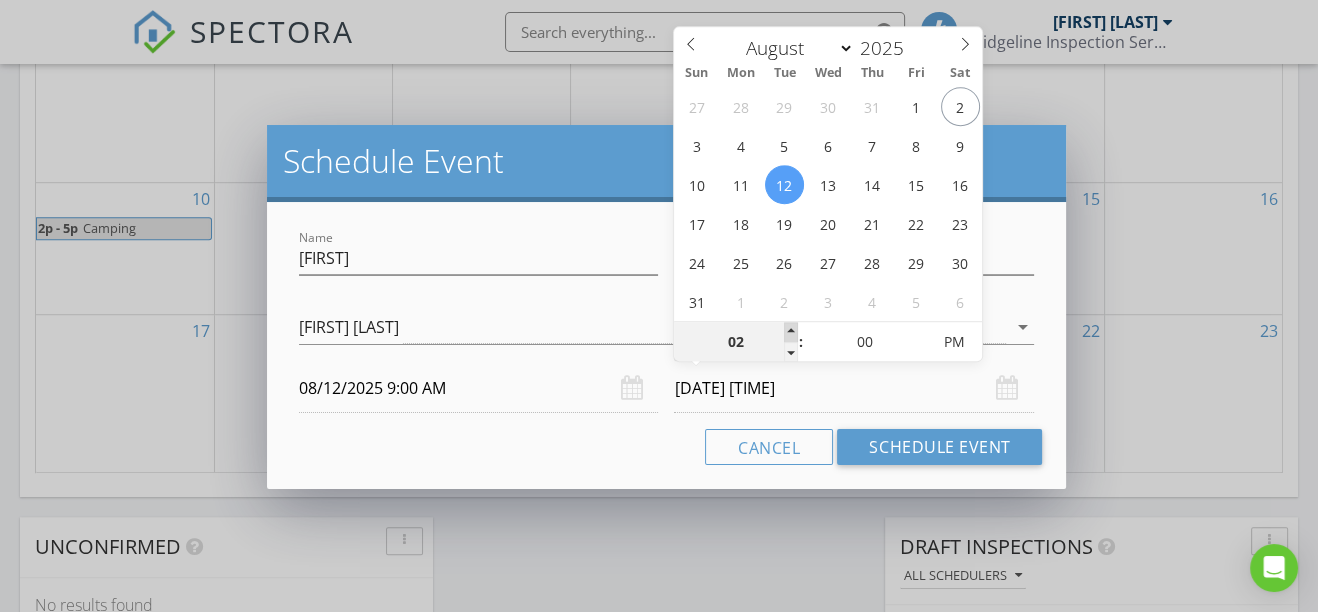 click at bounding box center (791, 332) 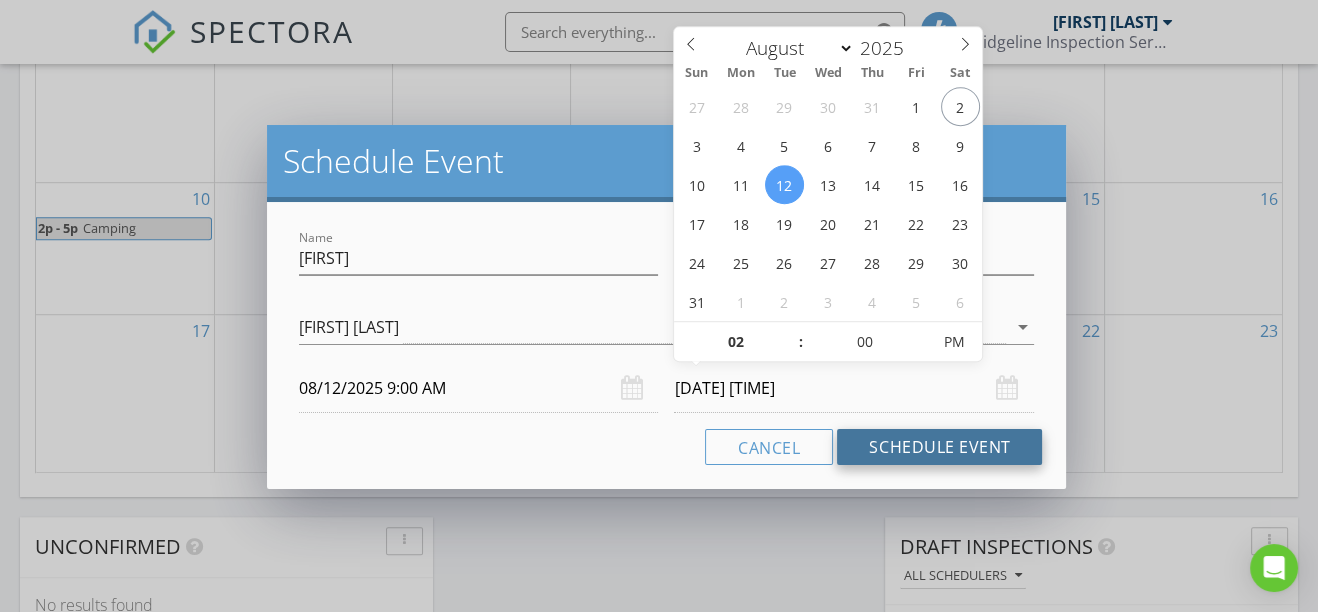 click on "Schedule Event" at bounding box center (939, 447) 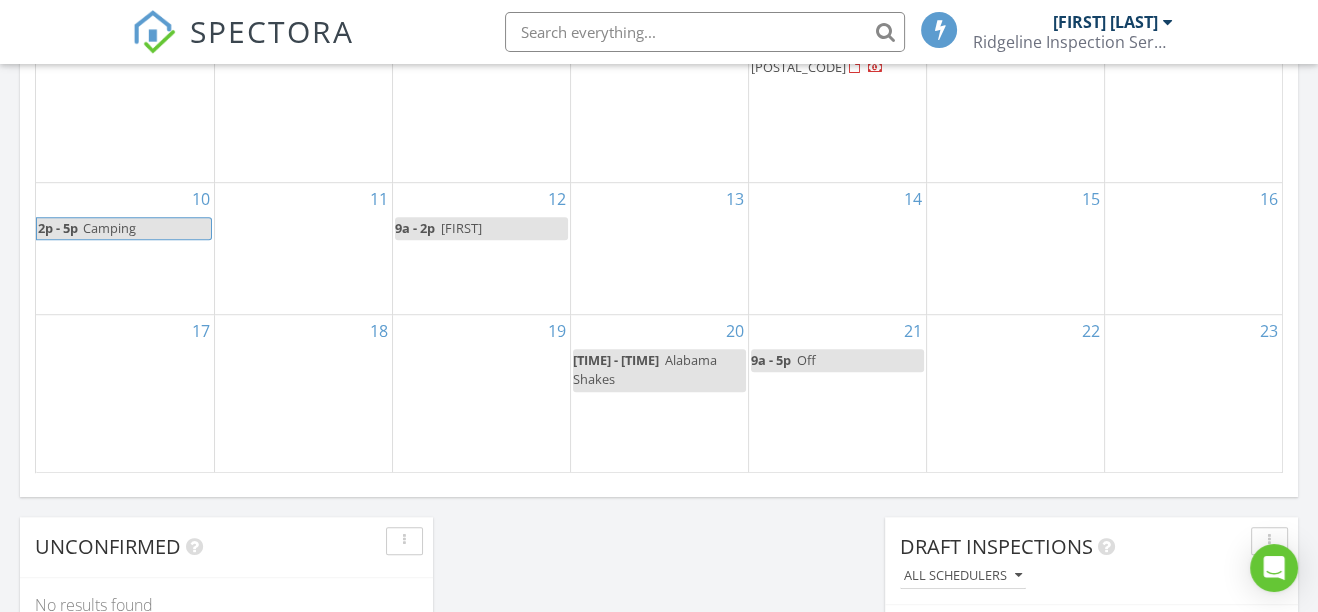 scroll, scrollTop: 1272, scrollLeft: 0, axis: vertical 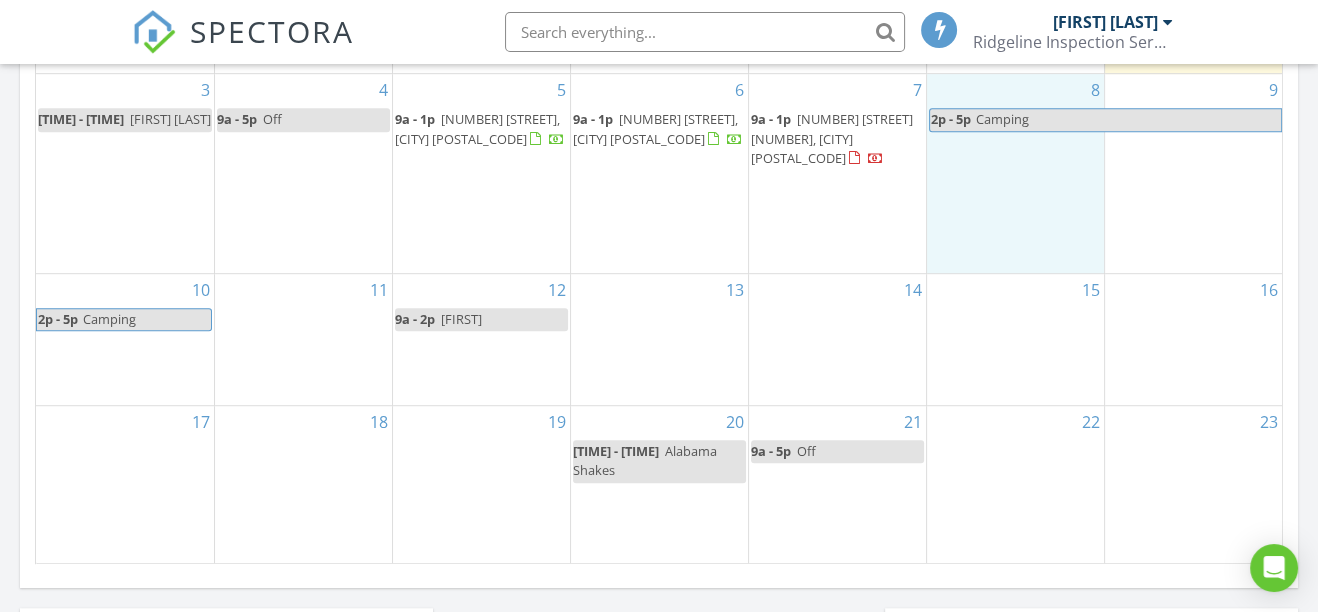 click on "8
2p - 5p
Camping" at bounding box center [1015, 173] 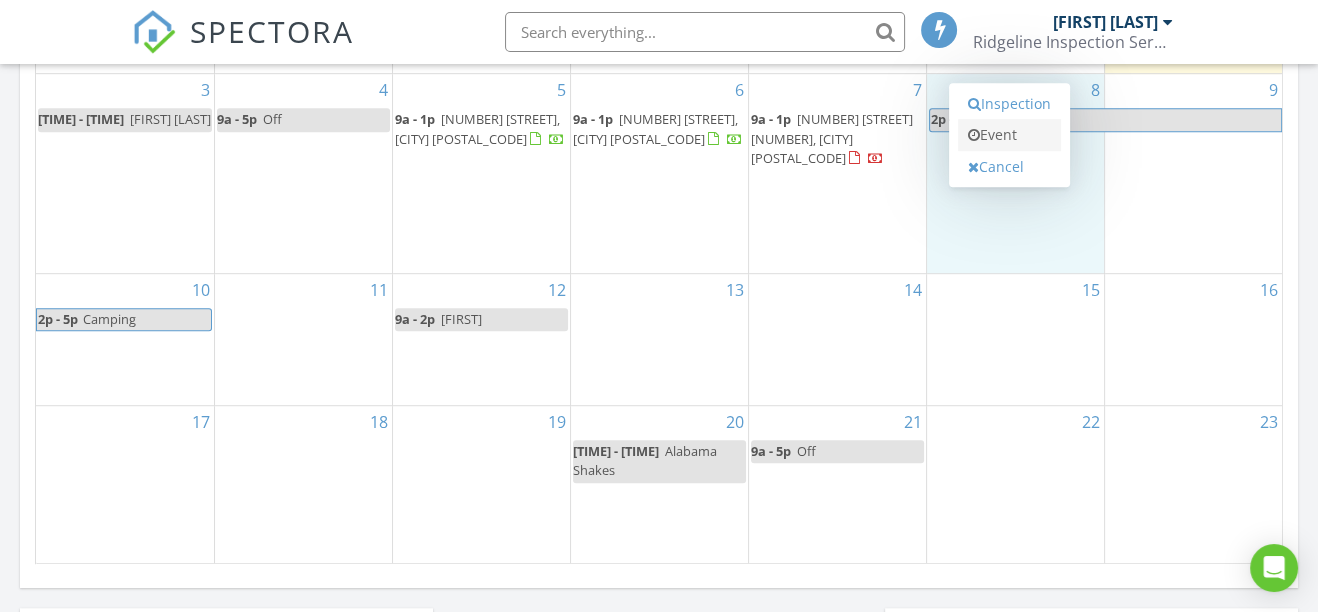 click on "Event" at bounding box center [1009, 135] 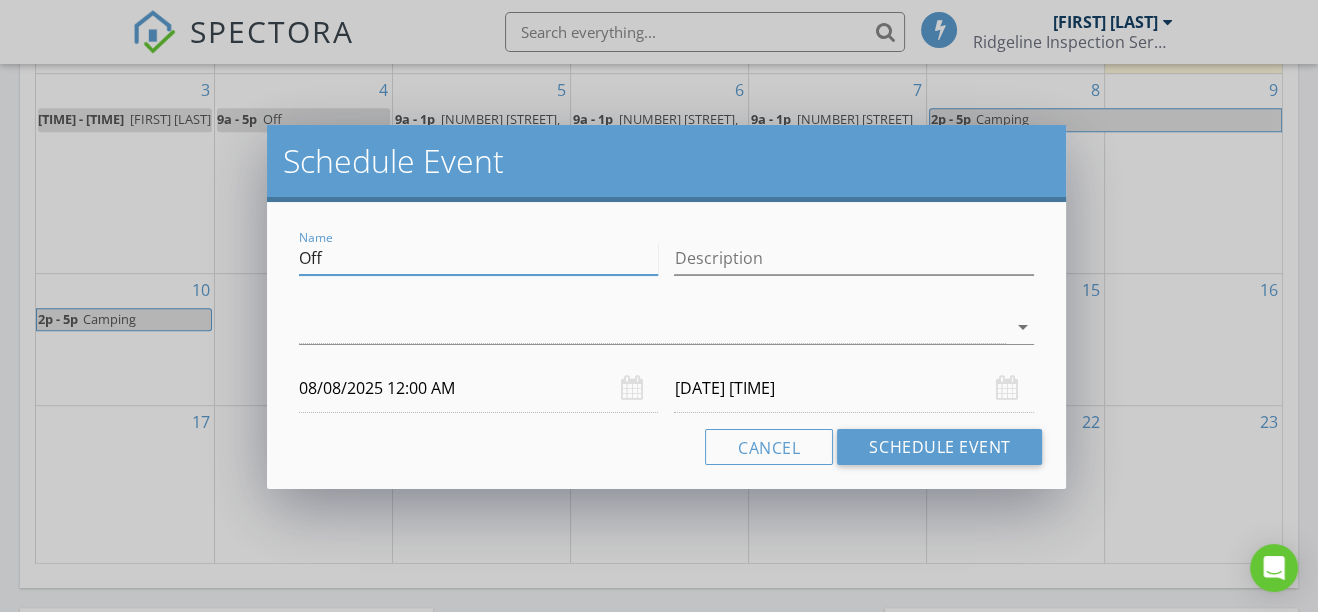 drag, startPoint x: 326, startPoint y: 260, endPoint x: 301, endPoint y: 259, distance: 25.019993 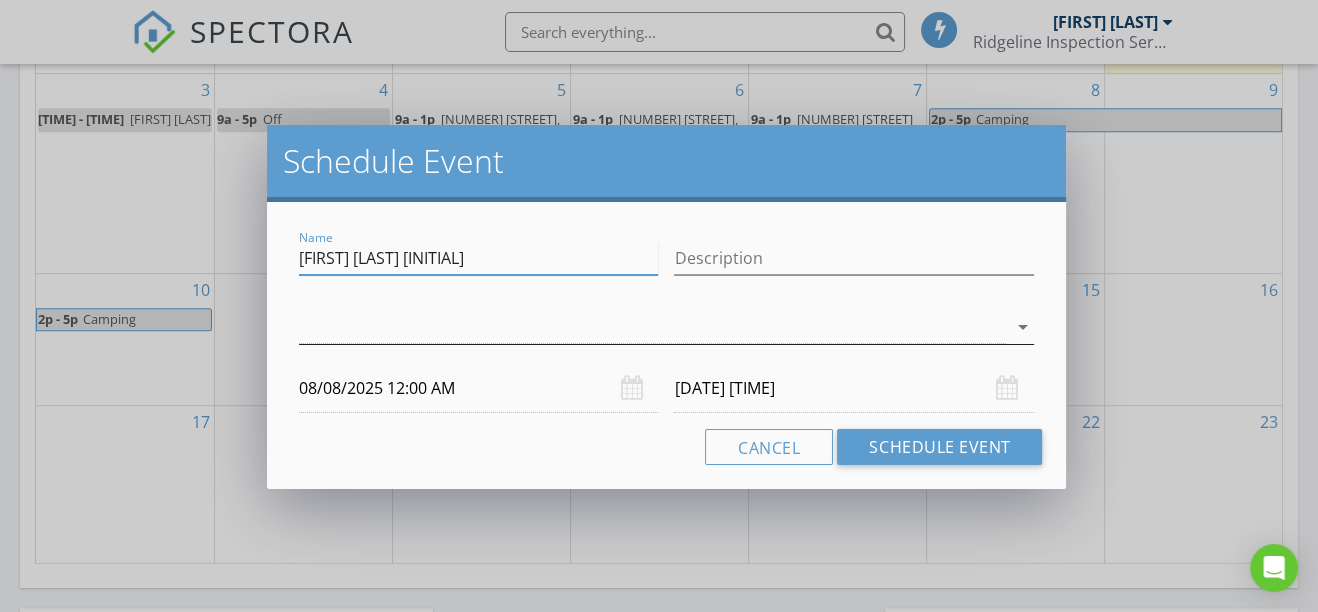 type on "Chay Radon Set" 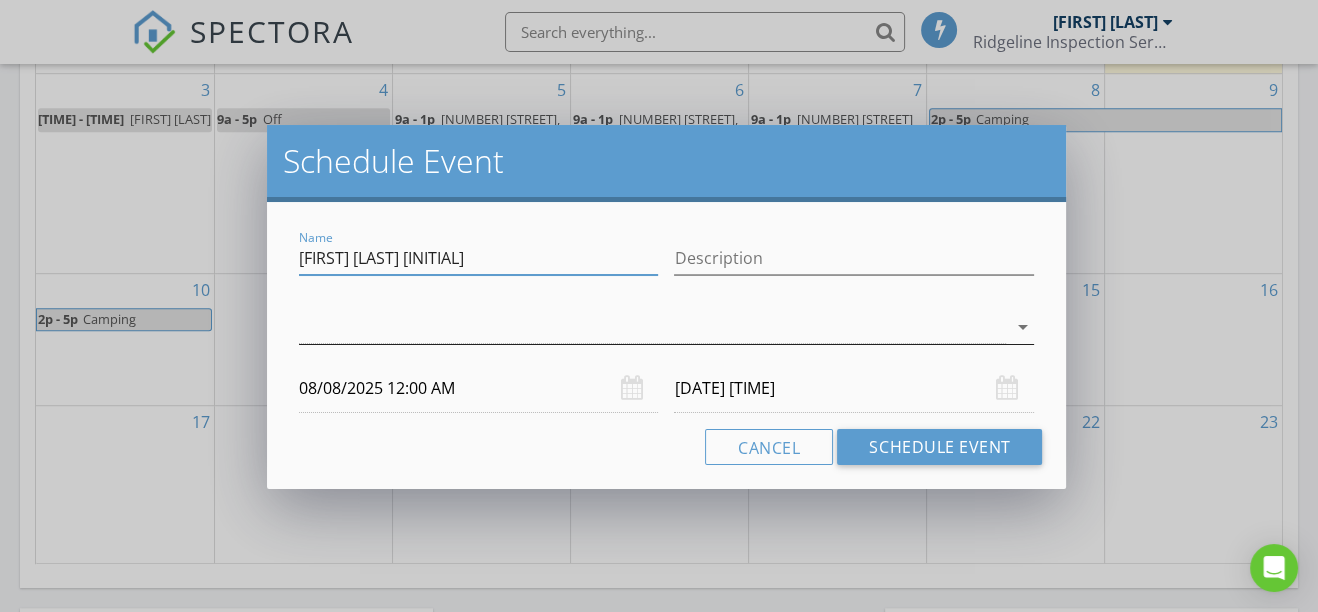 click at bounding box center [653, 327] 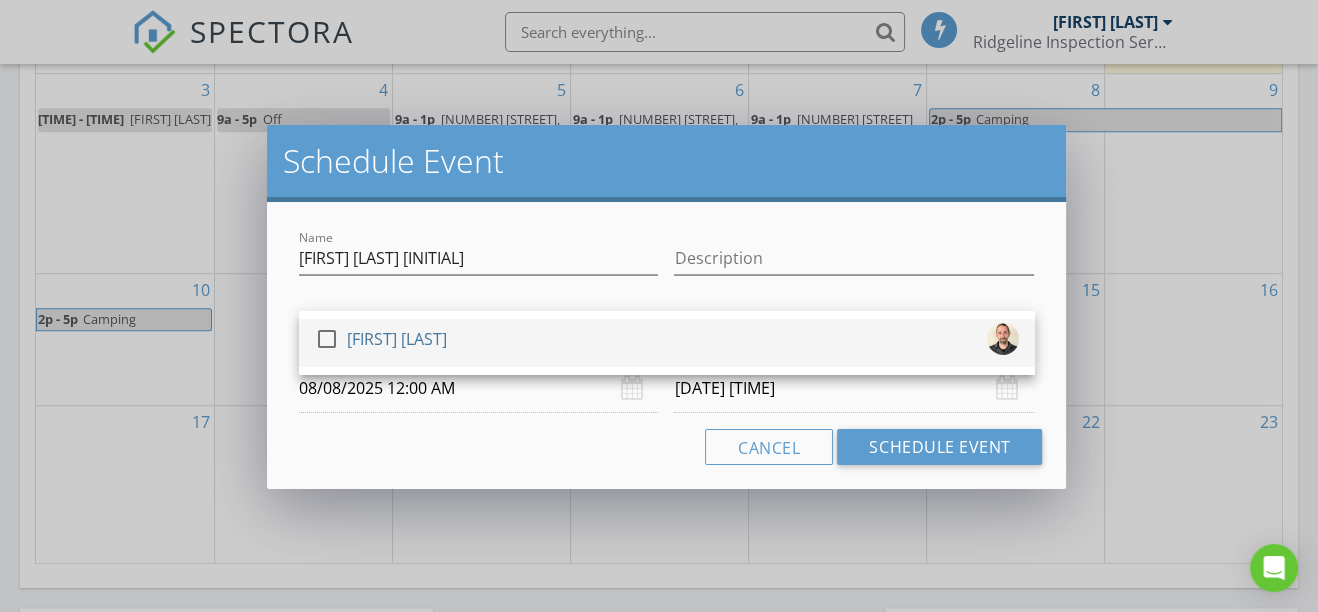 click at bounding box center (327, 339) 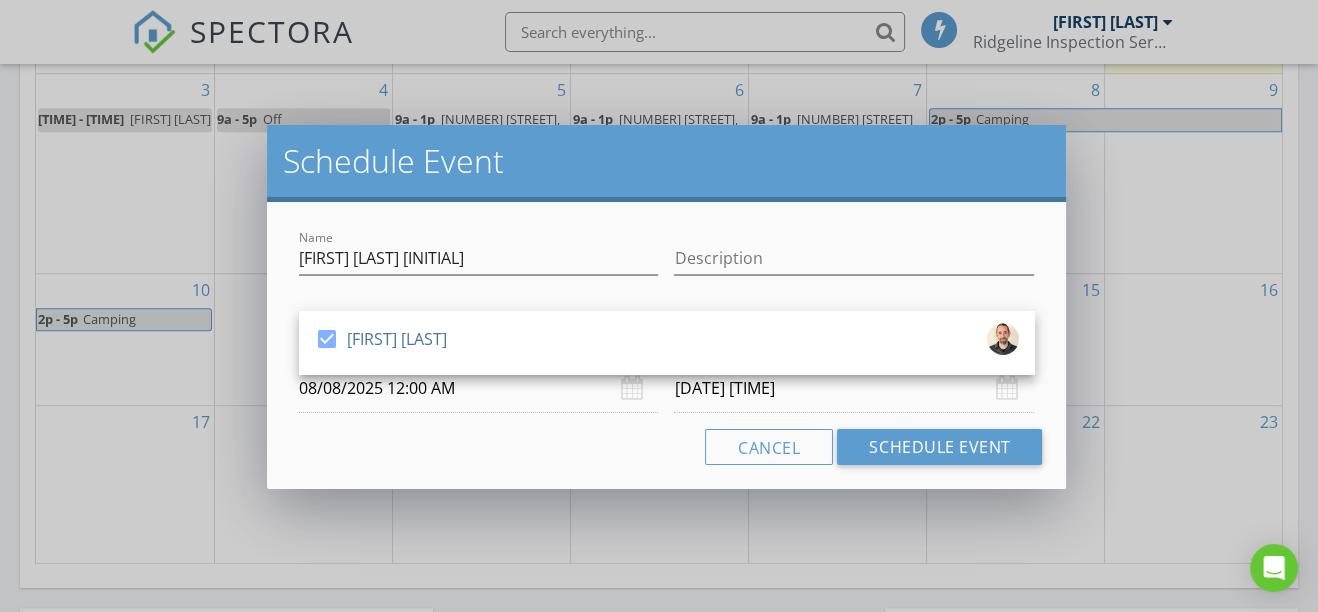 click on "08/08/2025 12:00 AM" at bounding box center (479, 388) 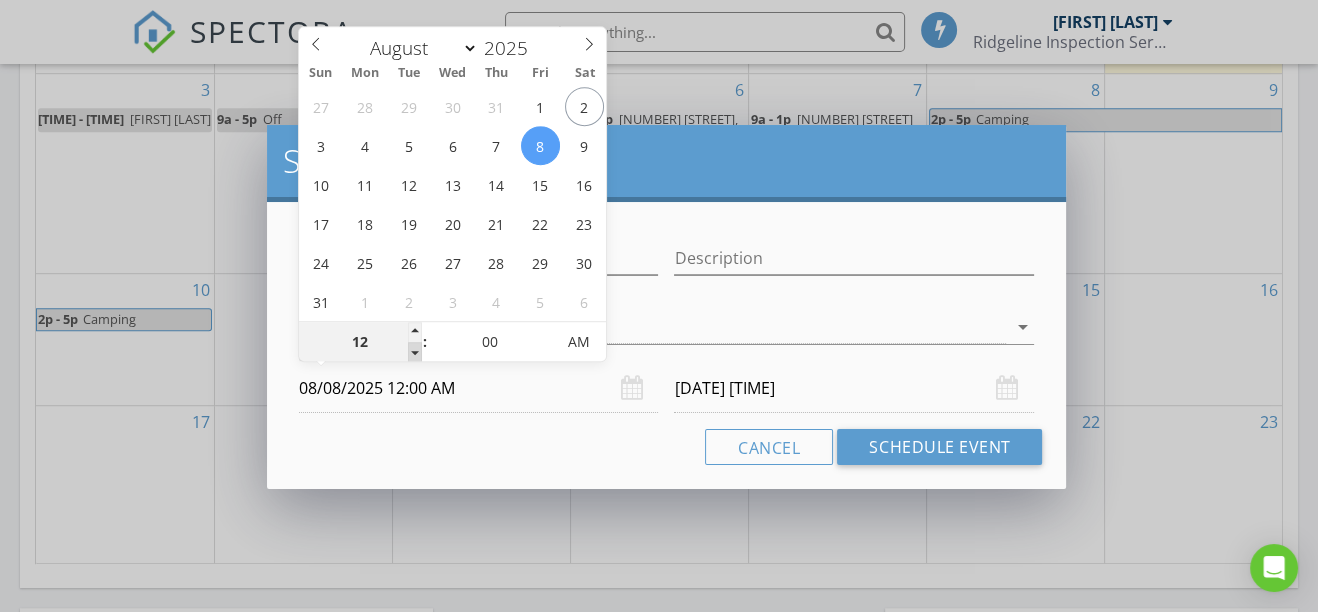 type on "11" 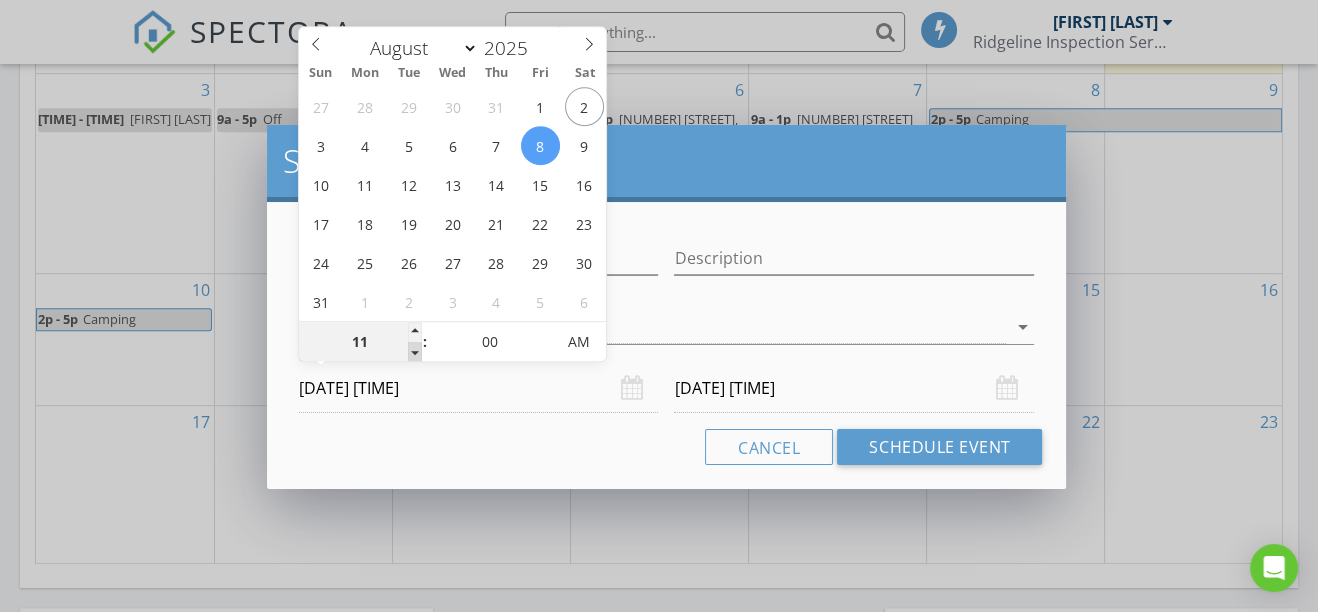 click at bounding box center (415, 352) 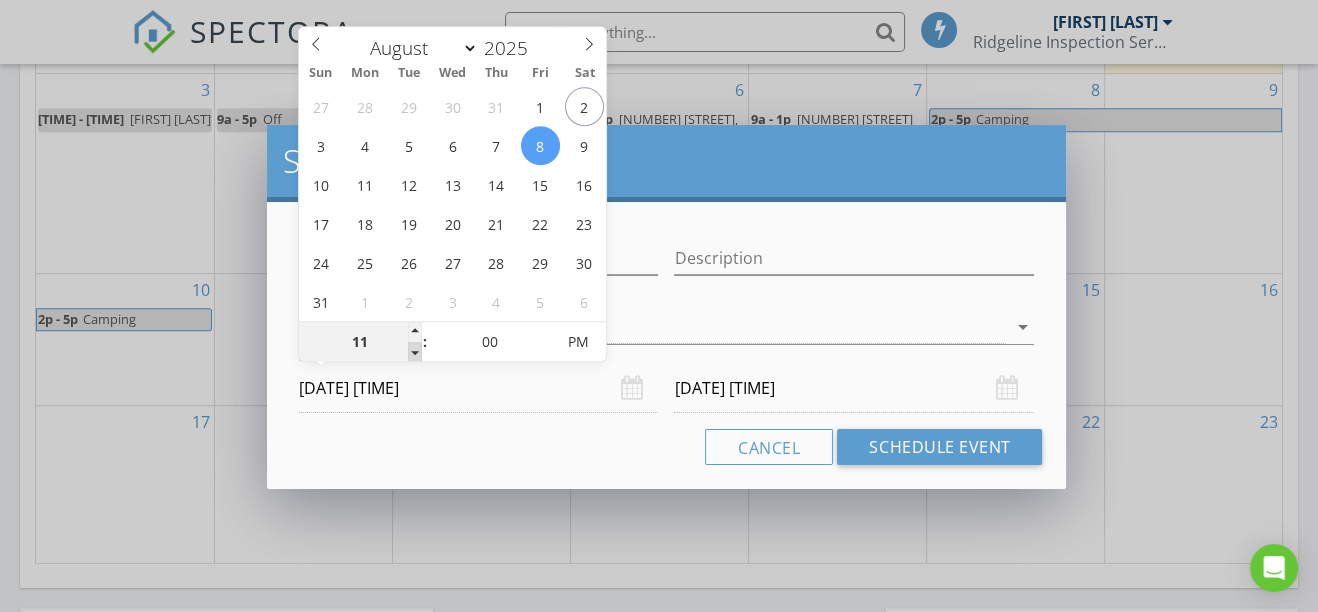 type on "10" 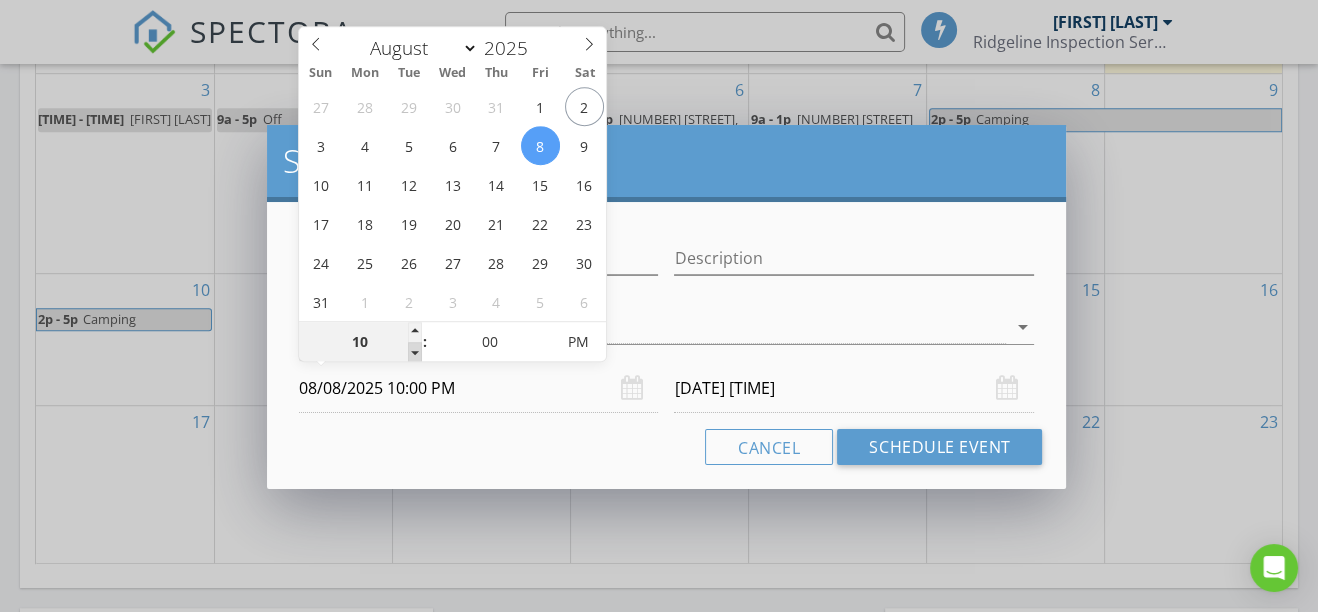 click at bounding box center (415, 352) 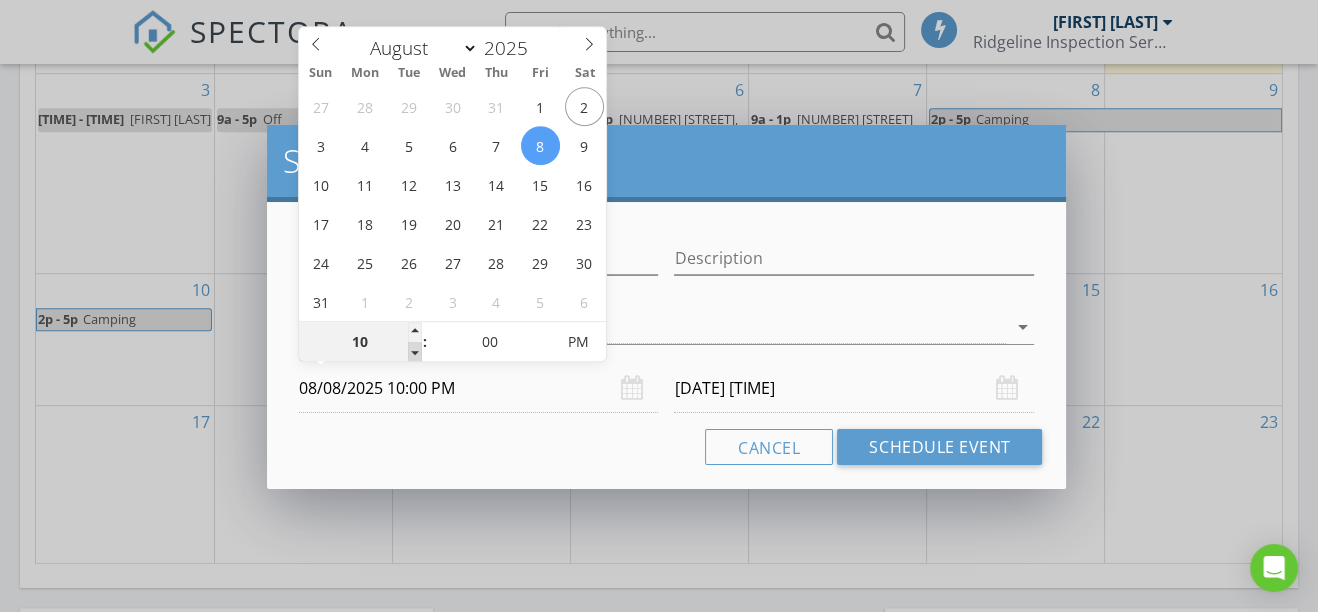 type on "09" 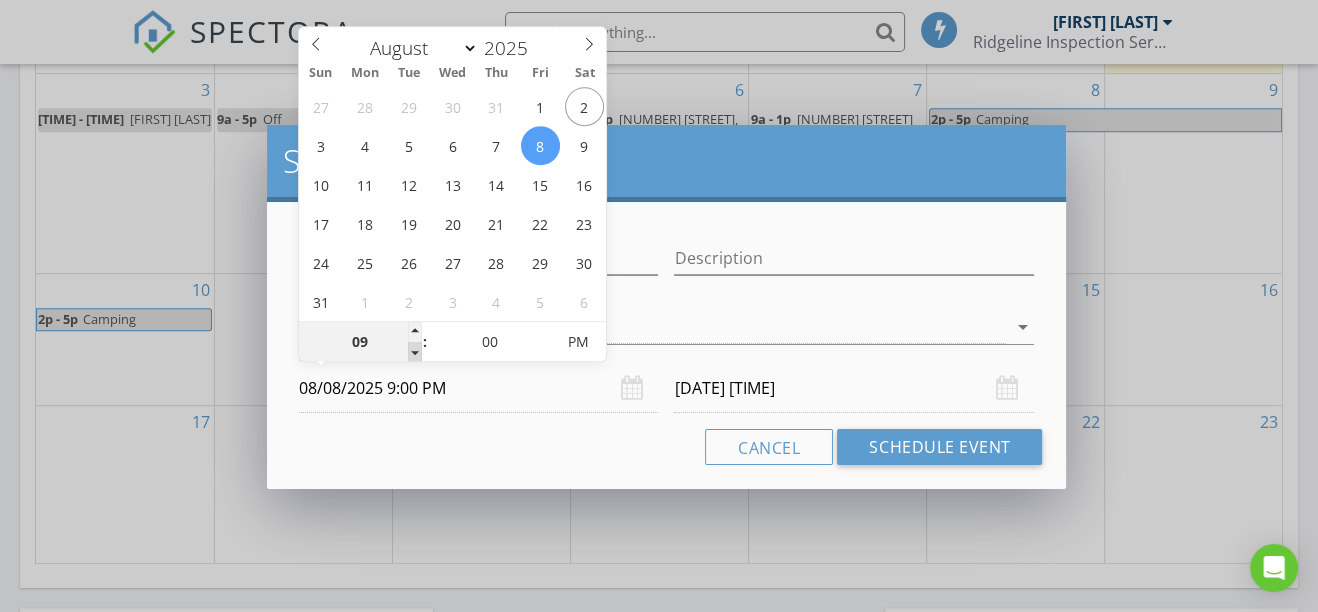 click at bounding box center (415, 352) 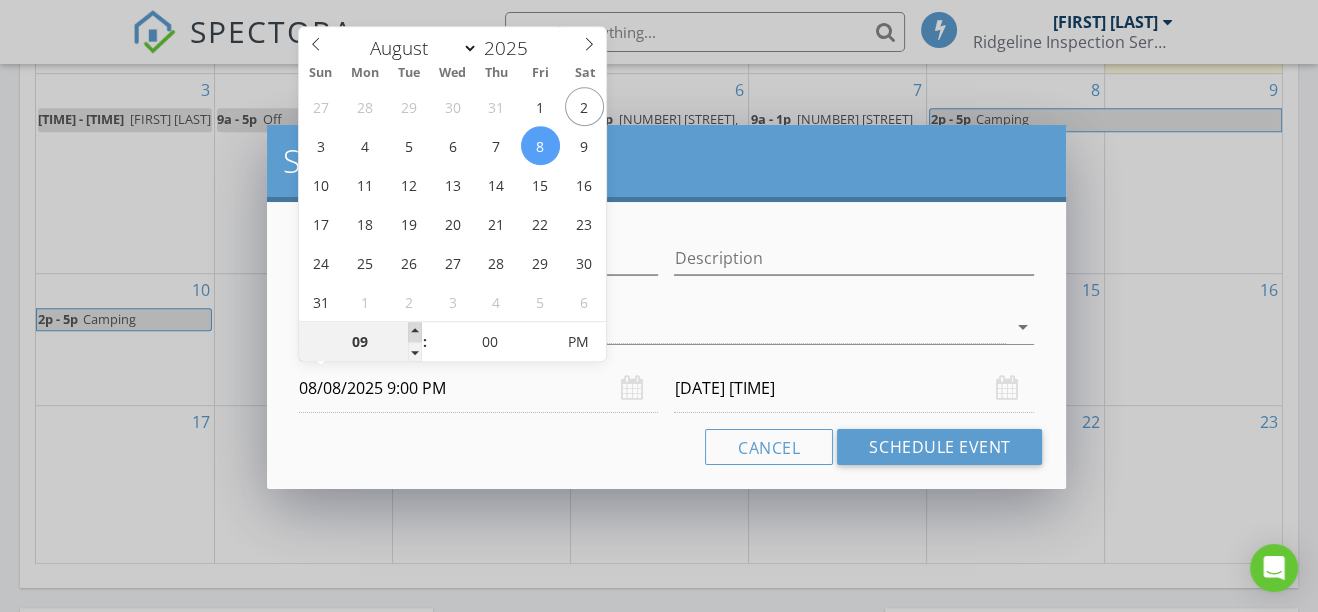 type on "10" 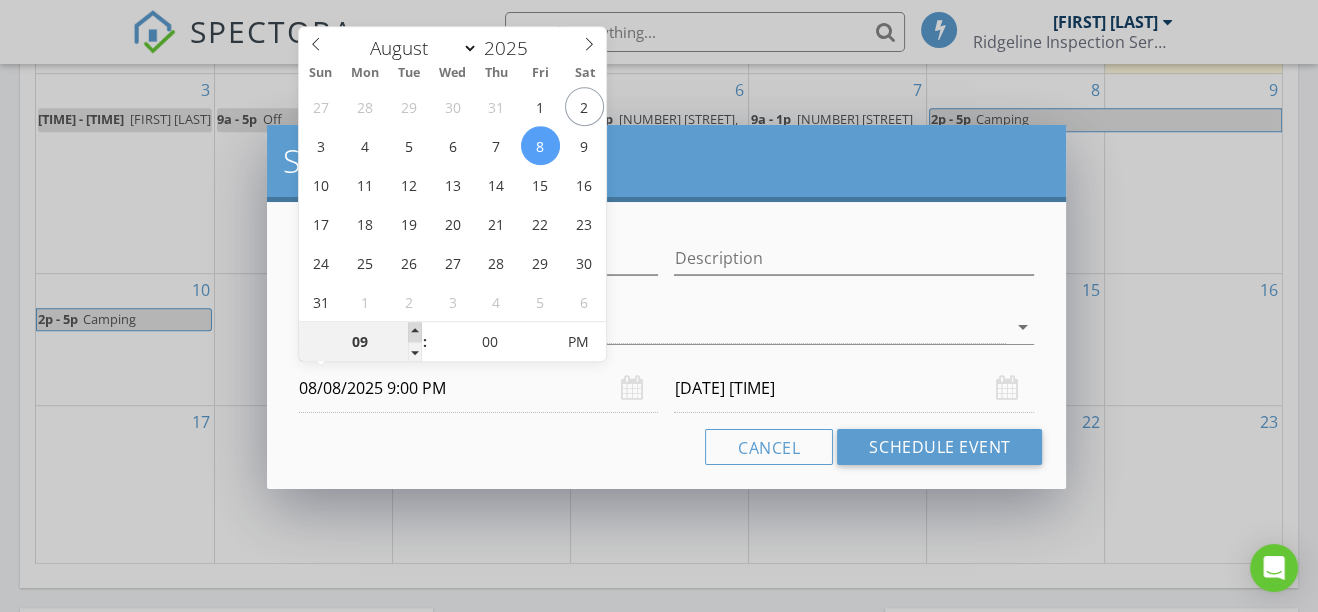 type on "08/08/2025 10:00 PM" 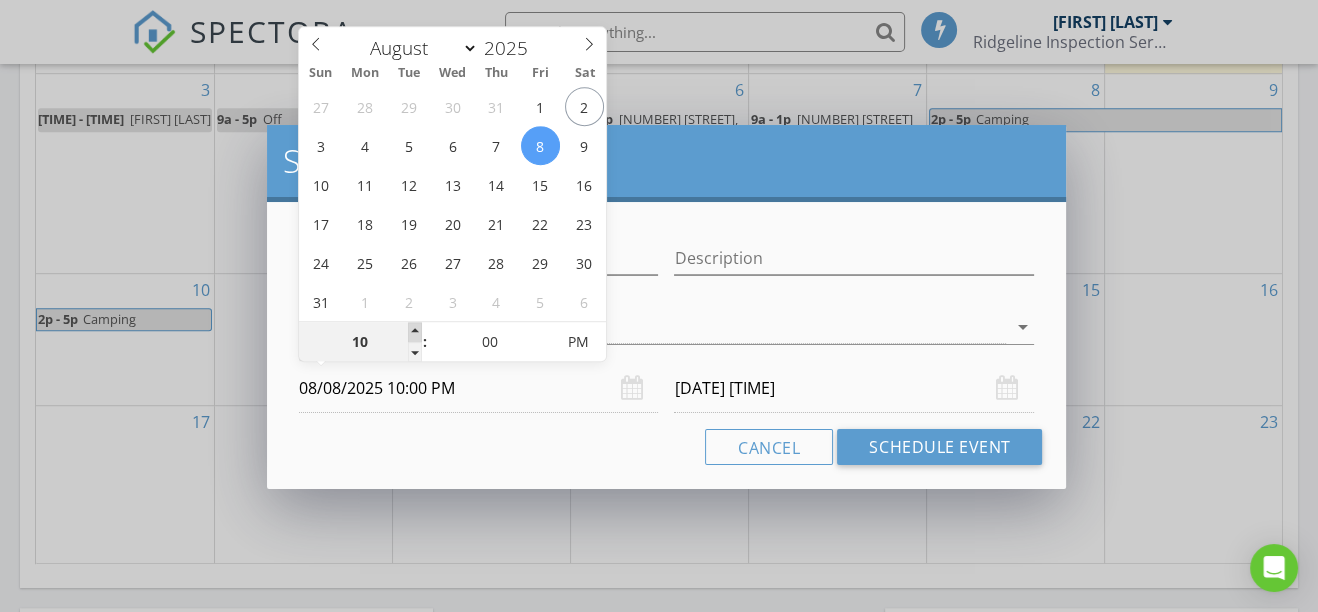click at bounding box center [415, 332] 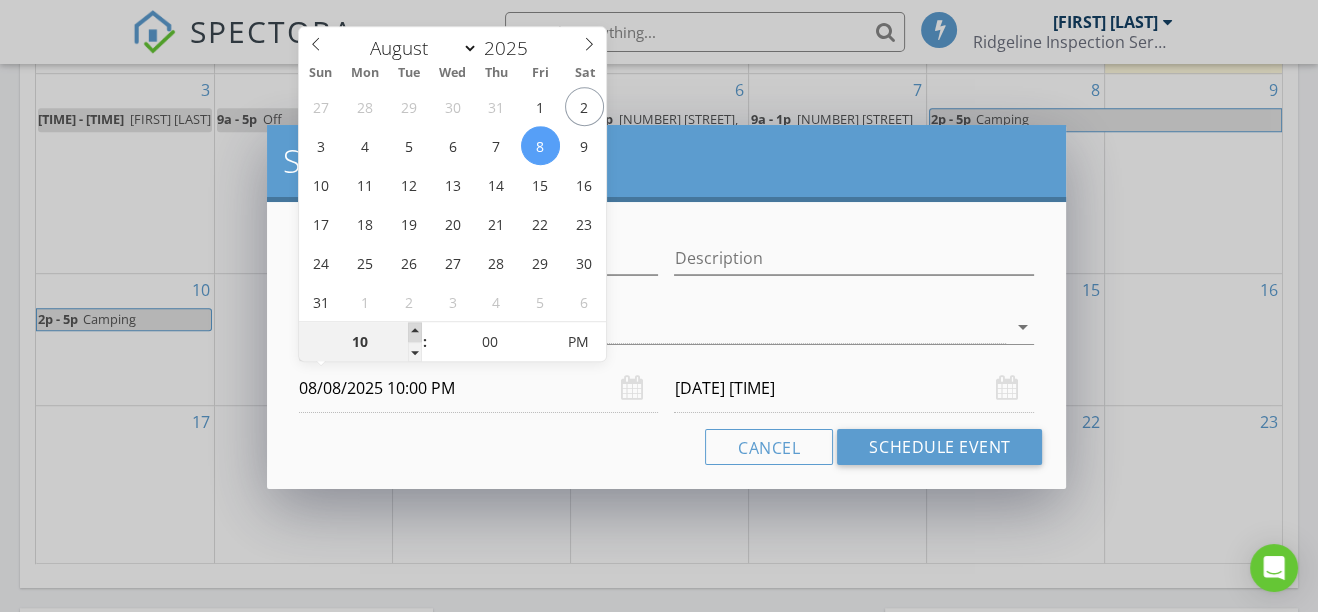 type on "08/09/2025 10:00 PM" 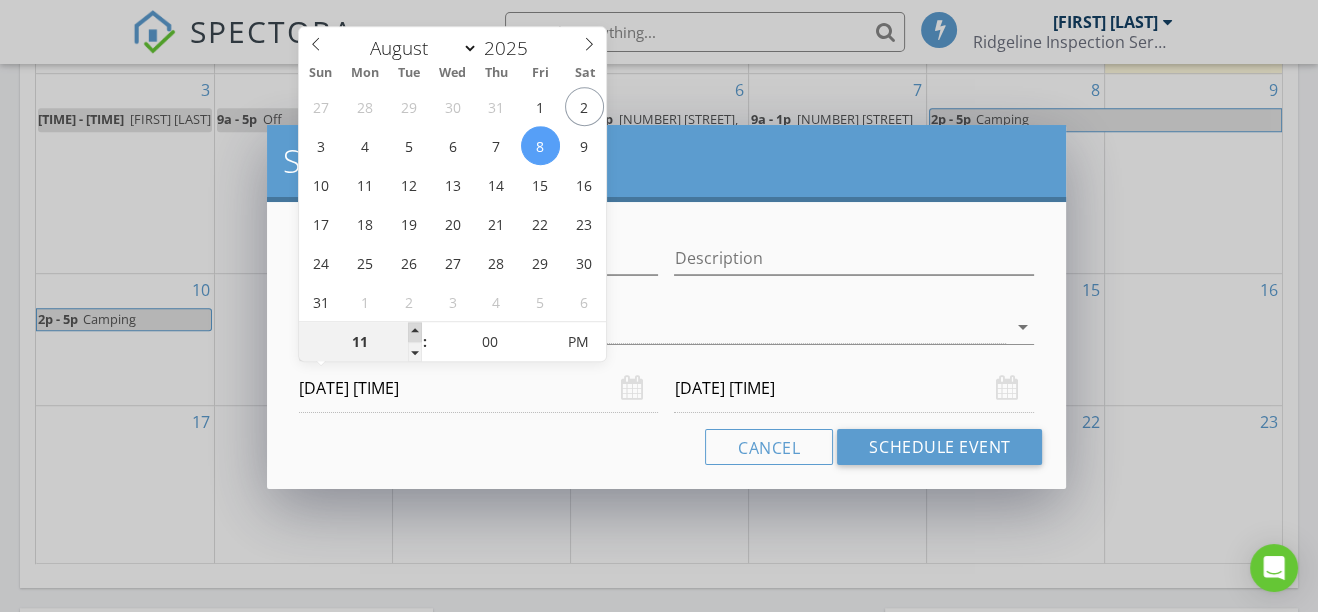 click at bounding box center [415, 332] 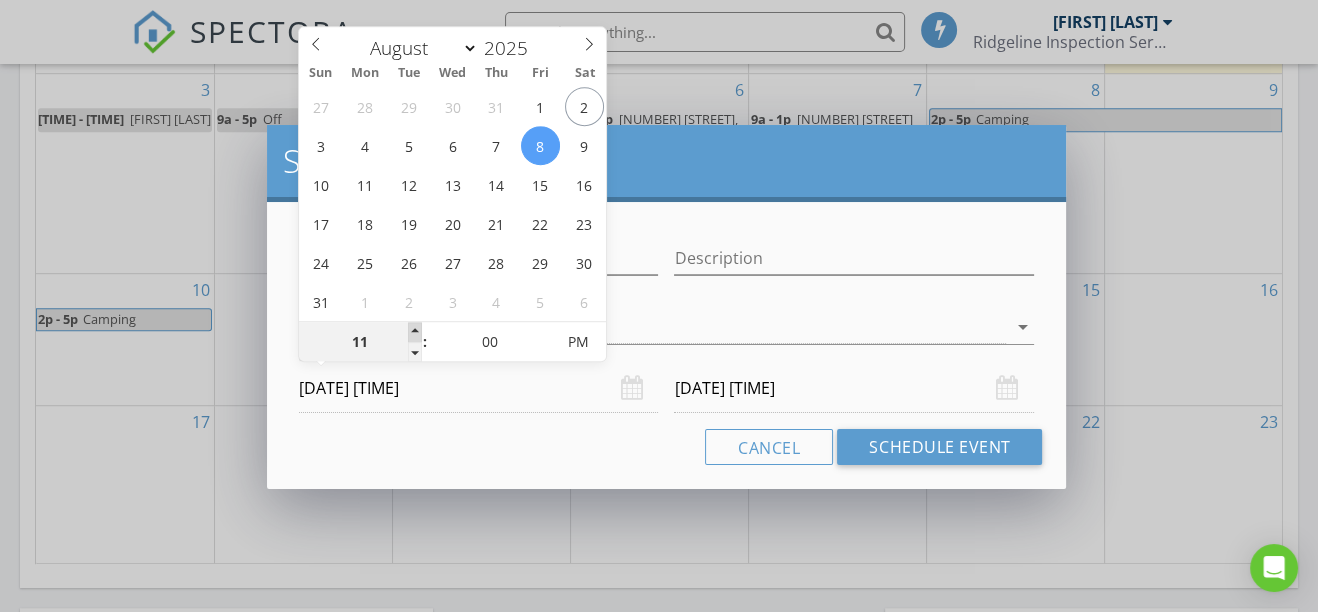 type on "08/09/2025 11:00 PM" 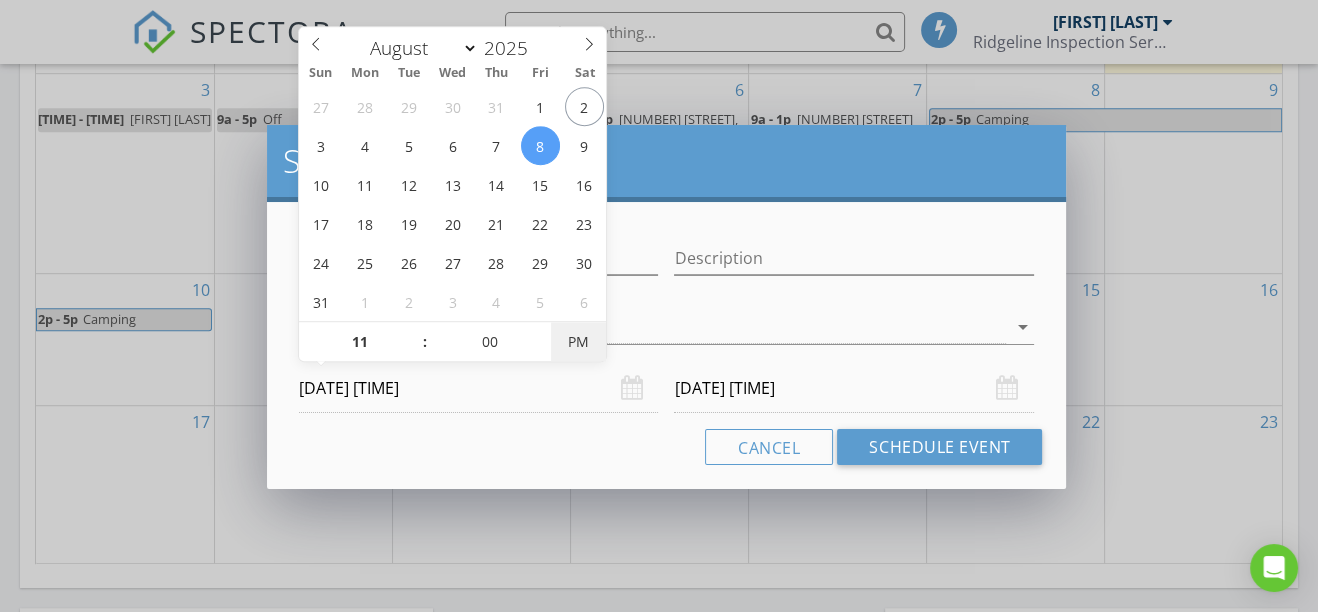 type on "08/08/2025 11:00 AM" 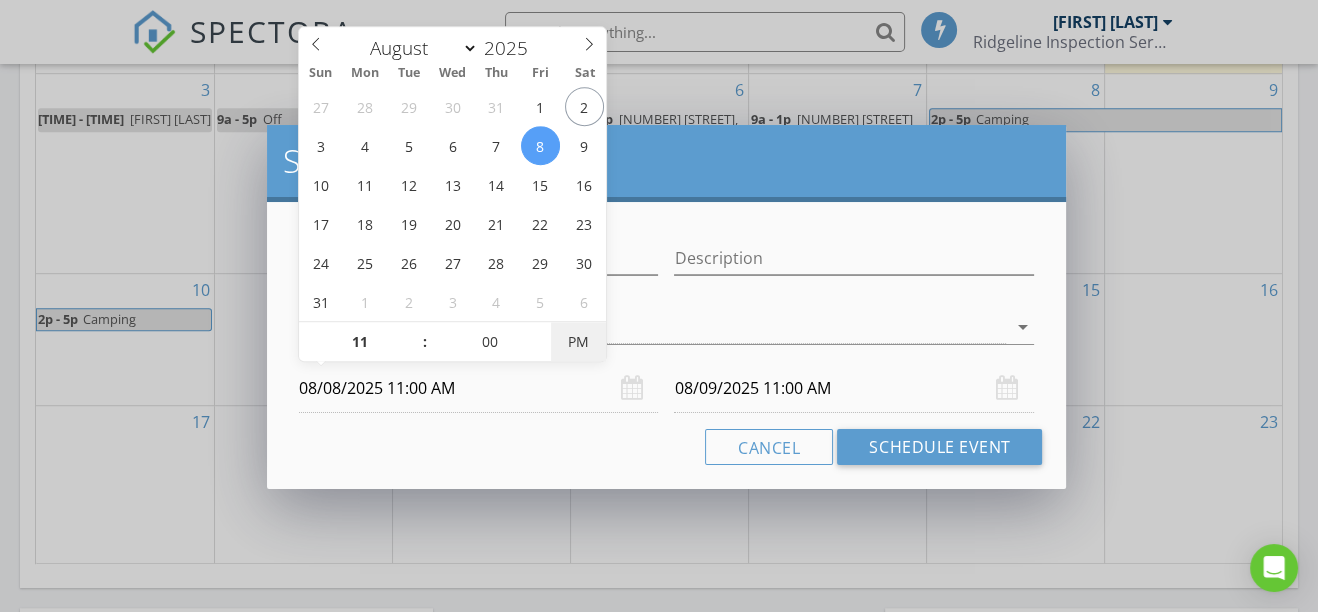 click on "PM" at bounding box center (578, 342) 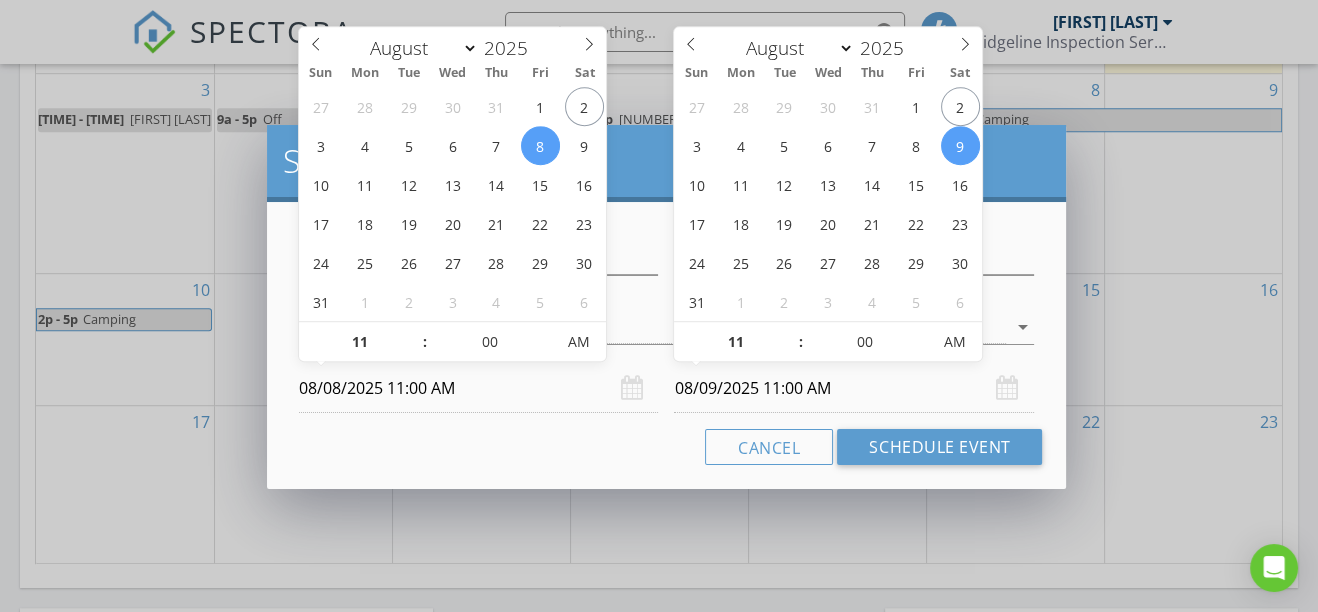 click on "08/09/2025 11:00 AM" at bounding box center (854, 388) 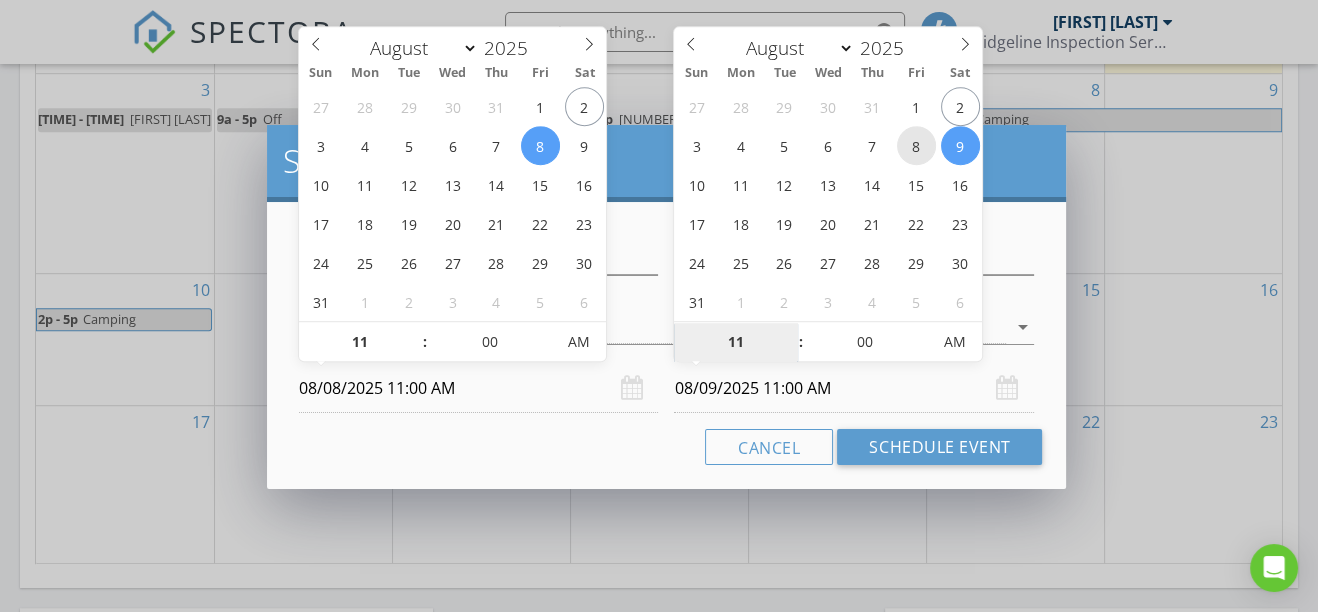 type on "08/08/2025 11:00 AM" 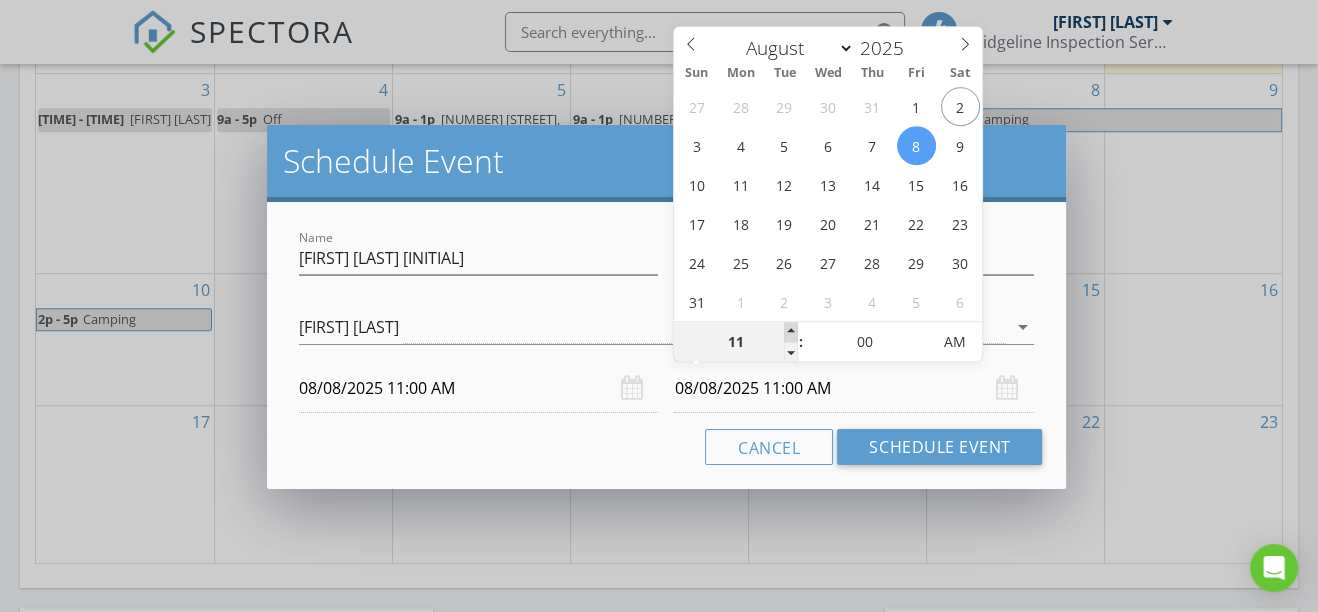type on "12" 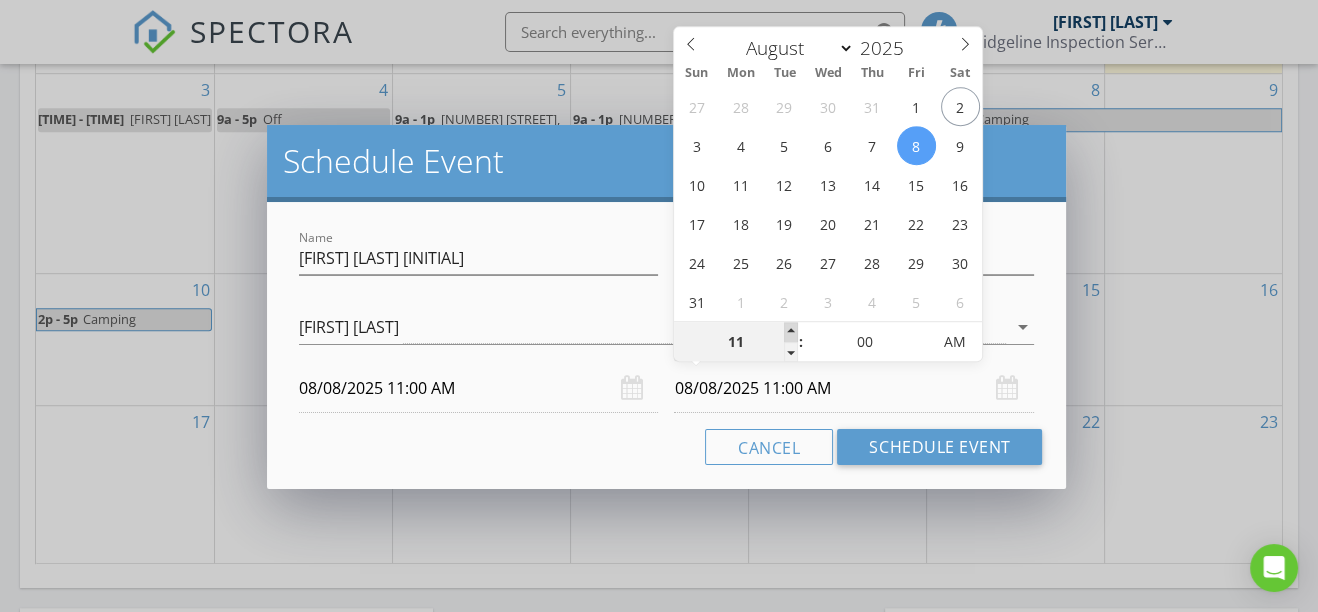 type on "08/08/2025 12:00 PM" 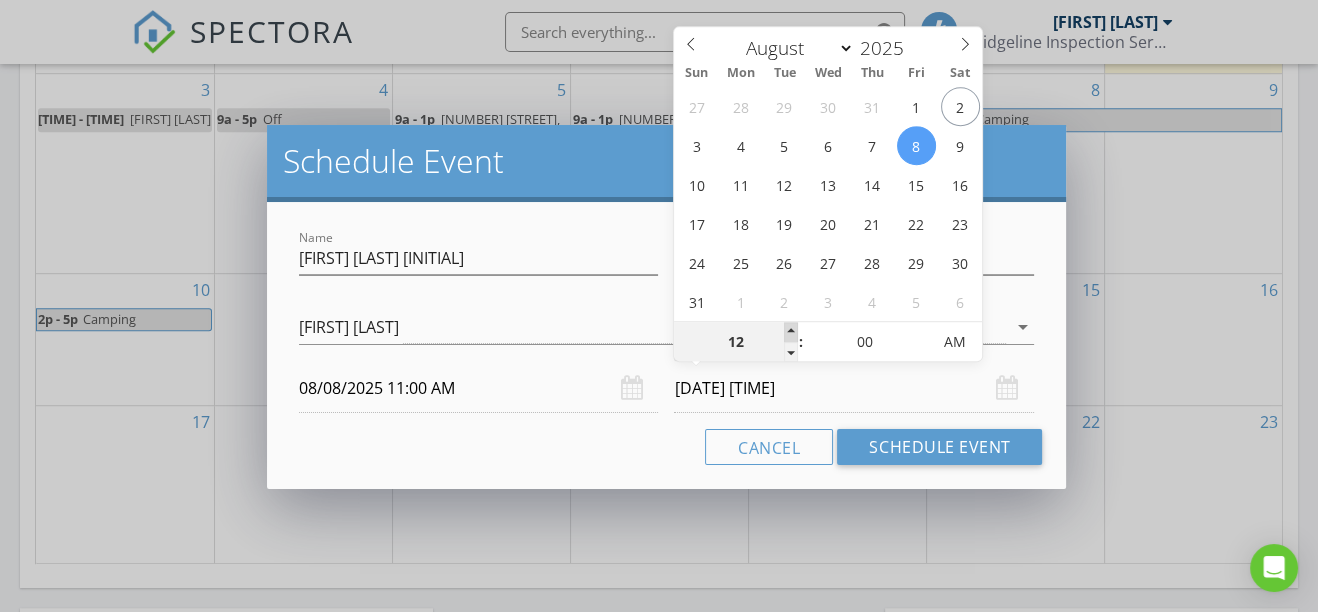 click at bounding box center [791, 332] 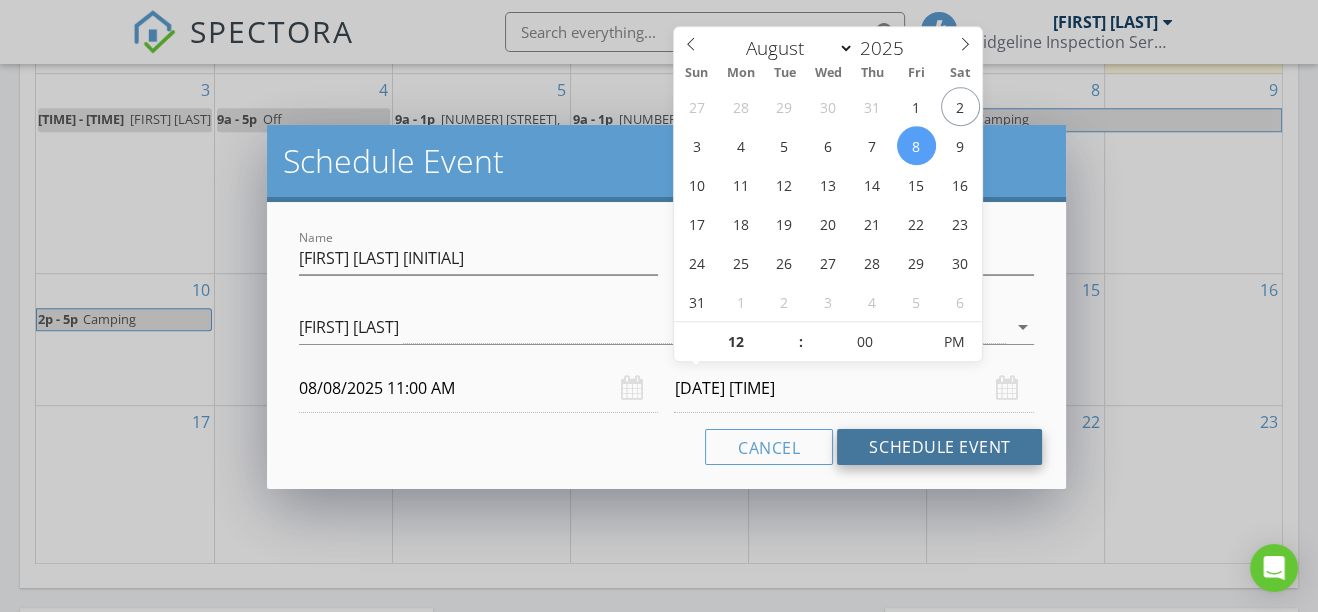 click on "Schedule Event" at bounding box center [939, 447] 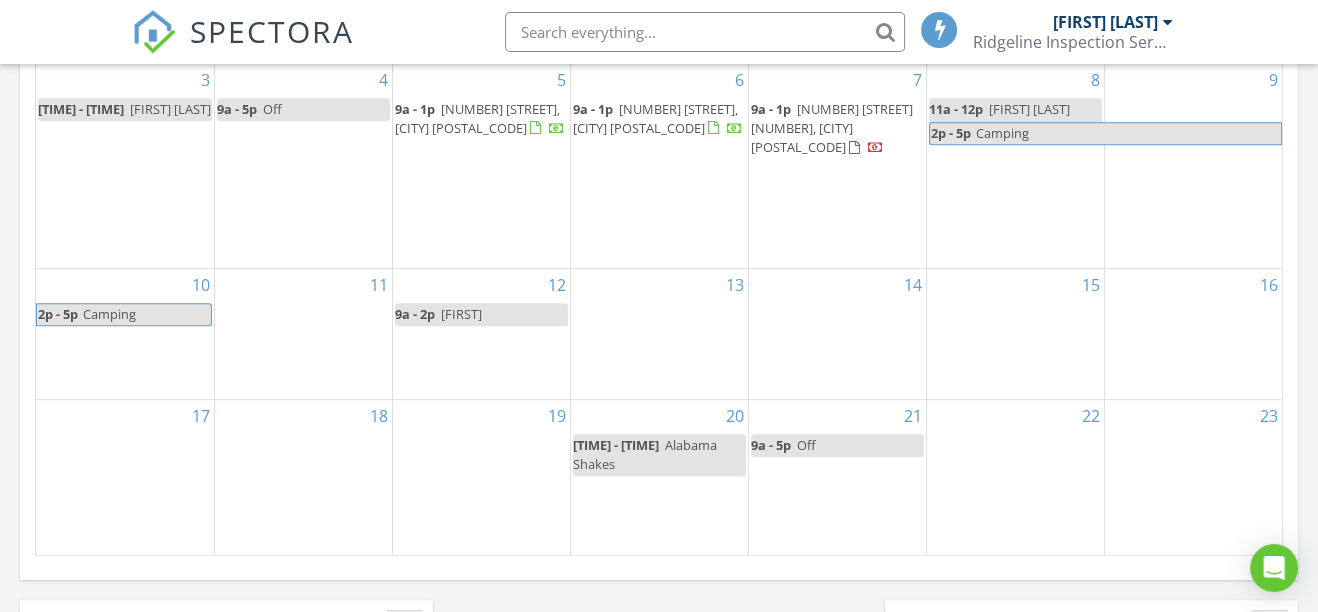 scroll, scrollTop: 1181, scrollLeft: 0, axis: vertical 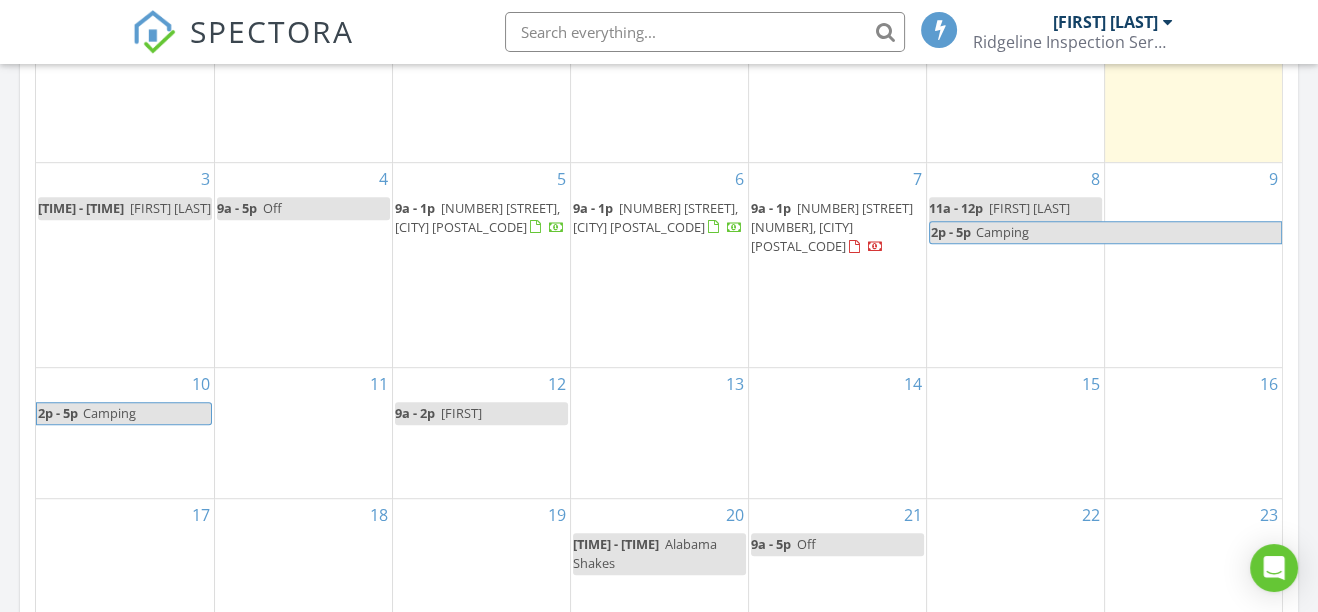 click on "2801 Highcliff Ct 6, Missoula 59808" at bounding box center (832, 227) 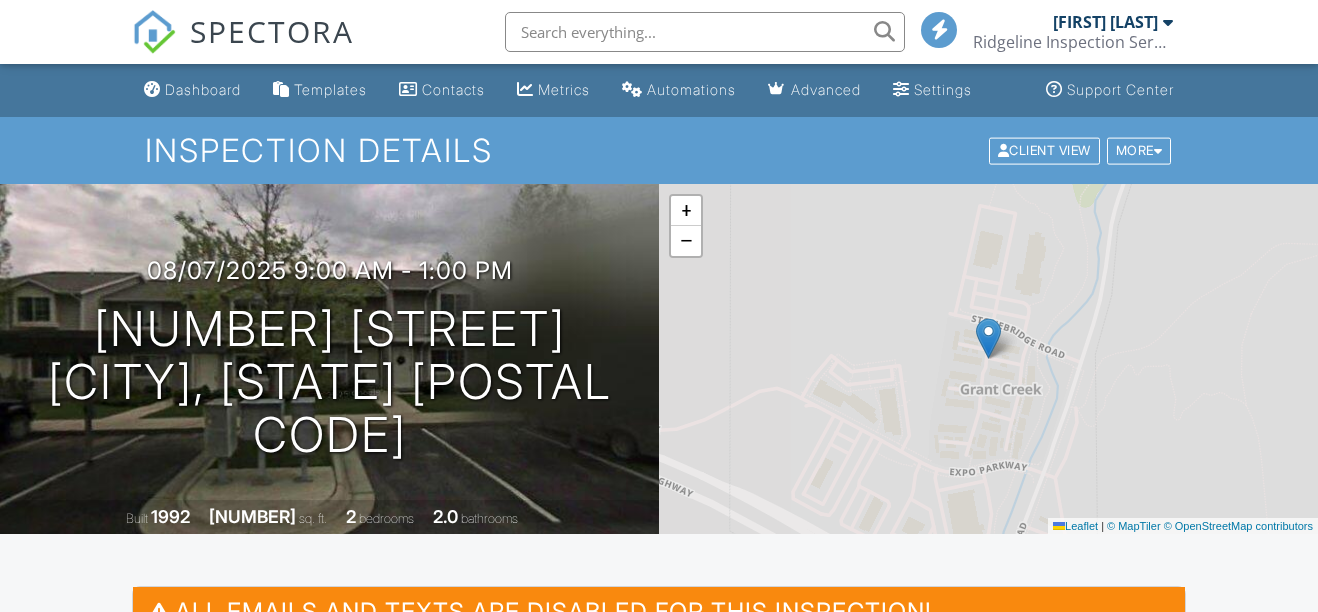scroll, scrollTop: 272, scrollLeft: 0, axis: vertical 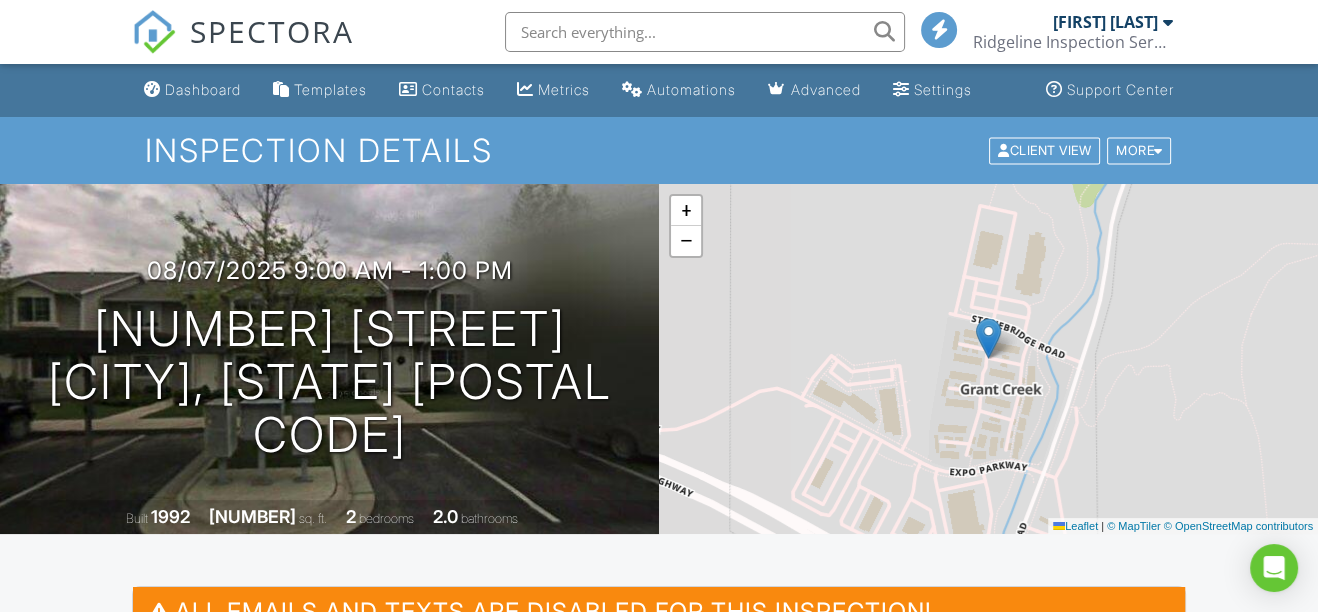 click on "[DATE] [TIME]
- [TIME]
[NUMBER] [STREET]
[CITY], [STATE] [POSTAL CODE]
Built
[YEAR]
[NUMBER]
sq. ft.
[NUMBER]
bedrooms
[NUMBER]
bathrooms" at bounding box center (329, 359) 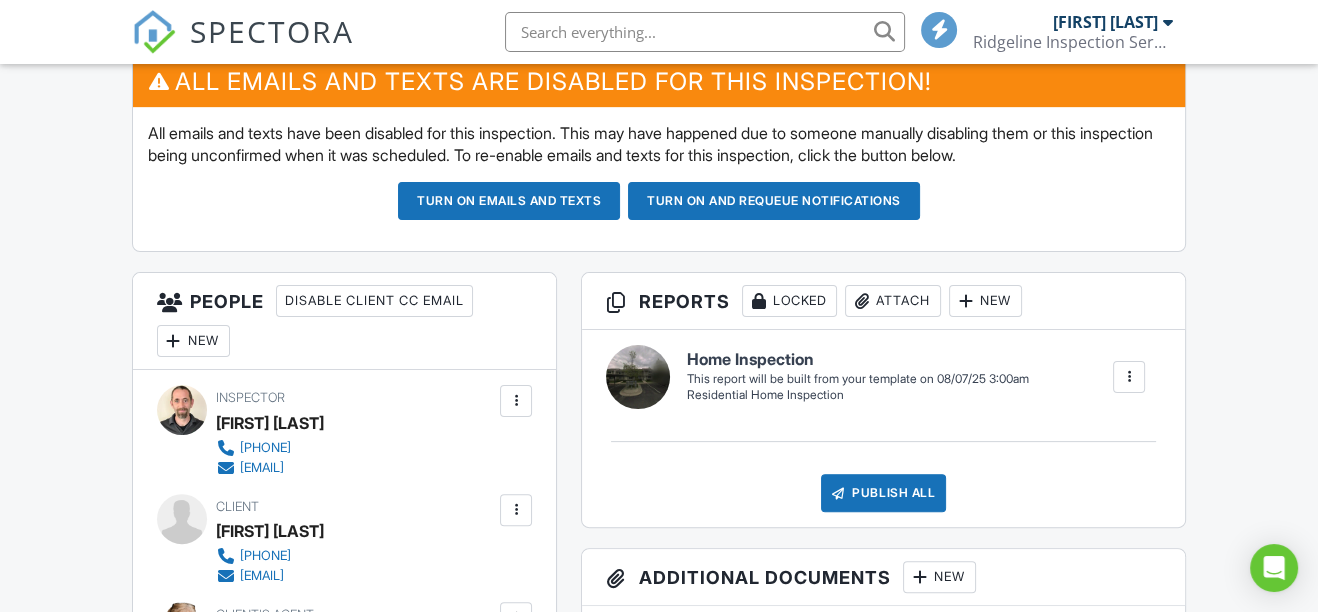 scroll, scrollTop: 363, scrollLeft: 0, axis: vertical 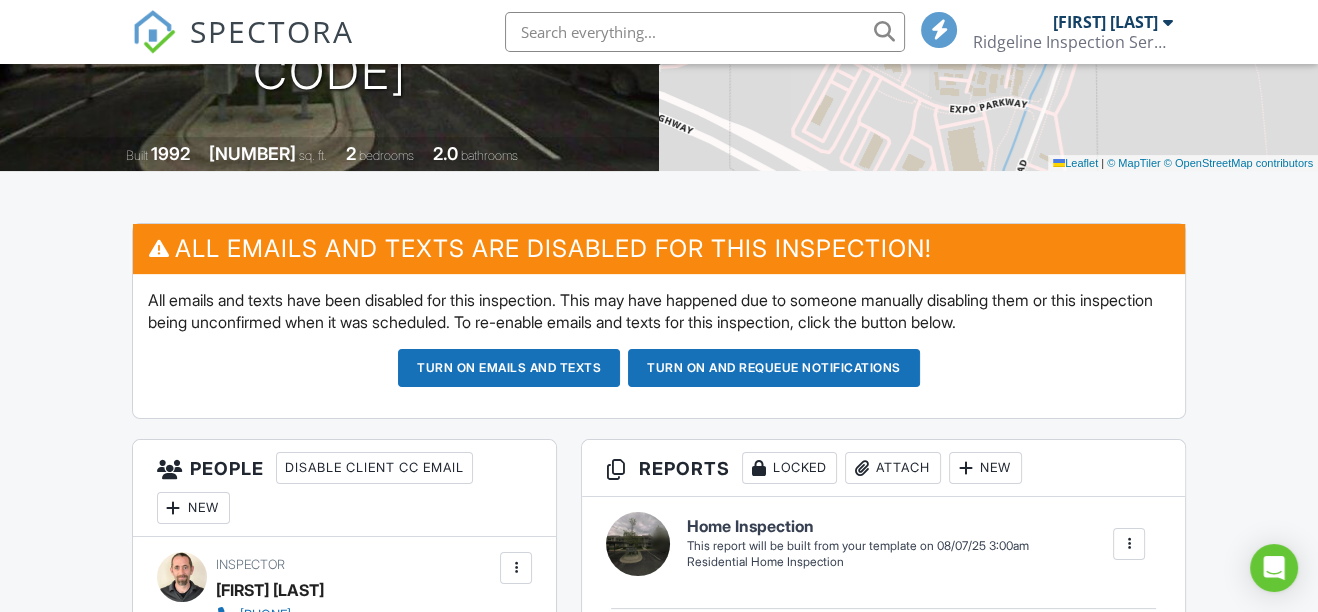 click on "Turn on and Requeue Notifications" at bounding box center [774, 368] 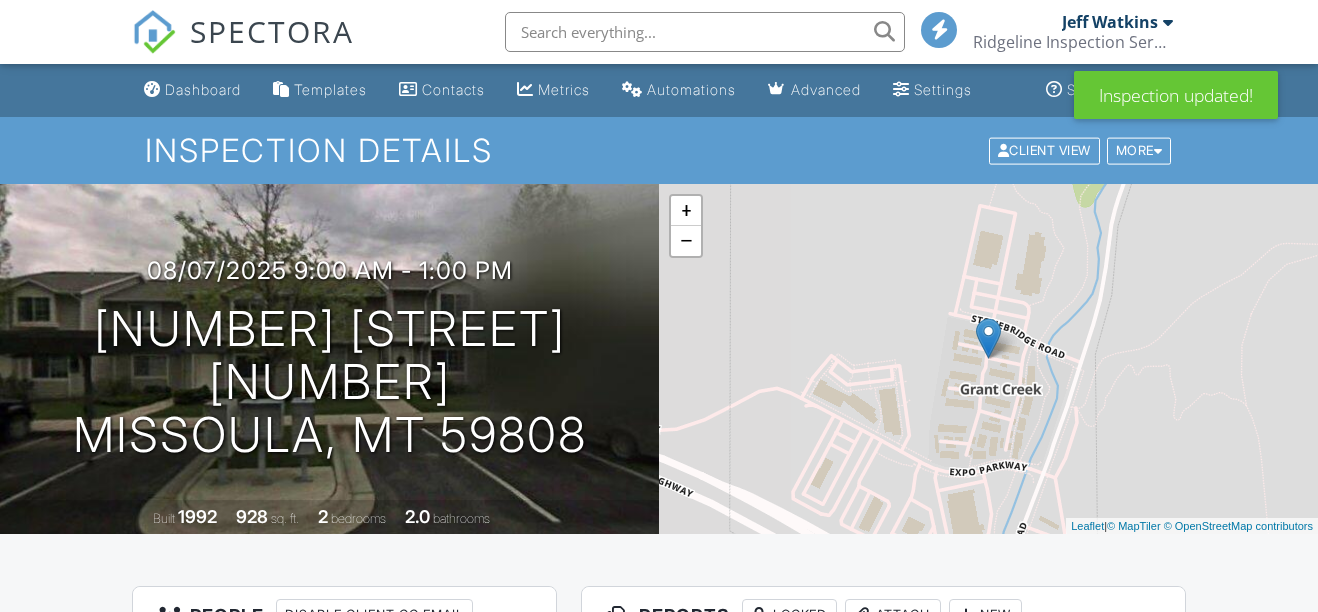 scroll, scrollTop: 0, scrollLeft: 0, axis: both 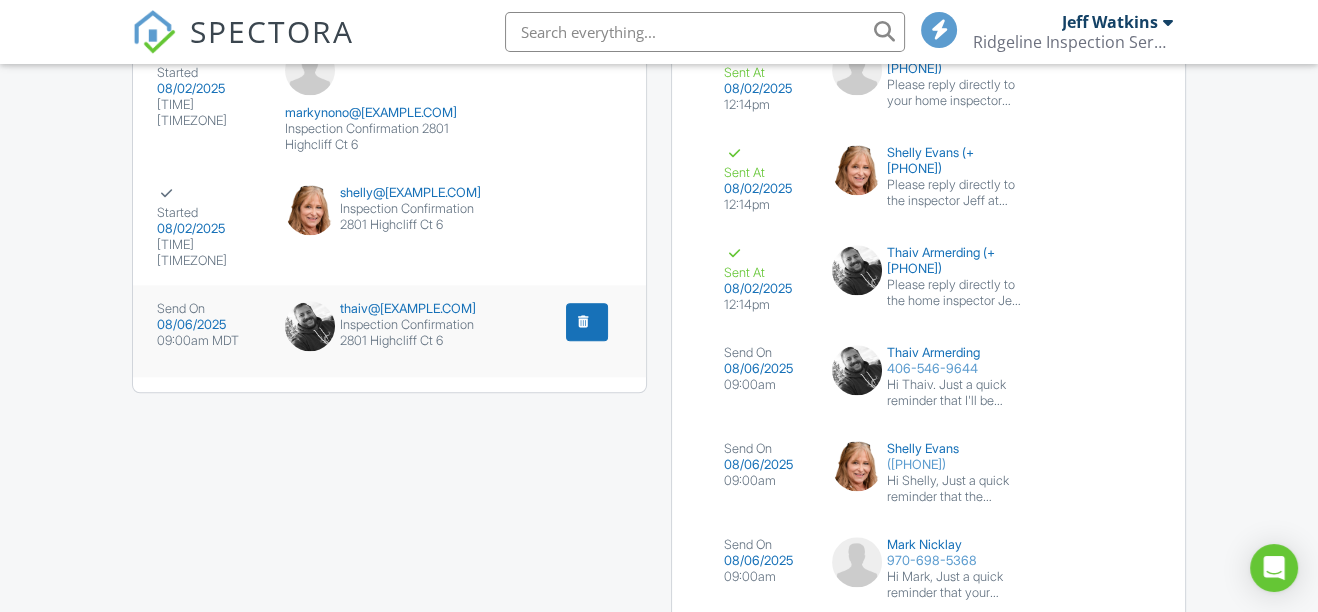 click on "Inspection Confirmation 2801 Highcliff Ct 6" at bounding box center (389, 333) 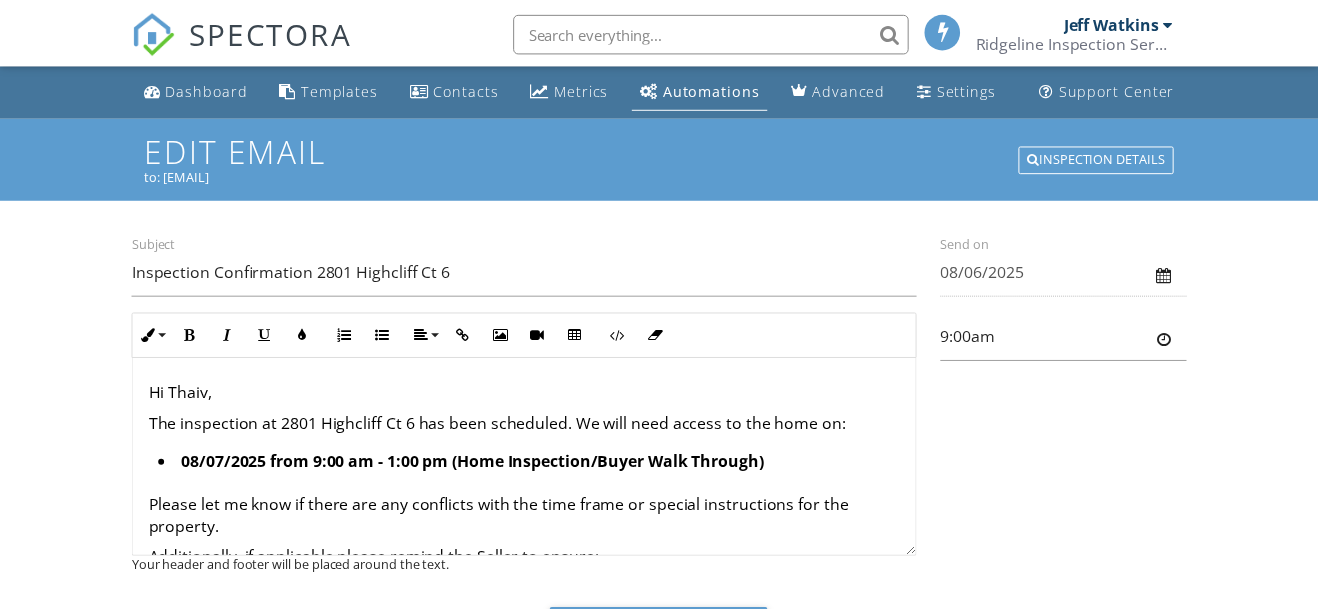 scroll, scrollTop: 0, scrollLeft: 0, axis: both 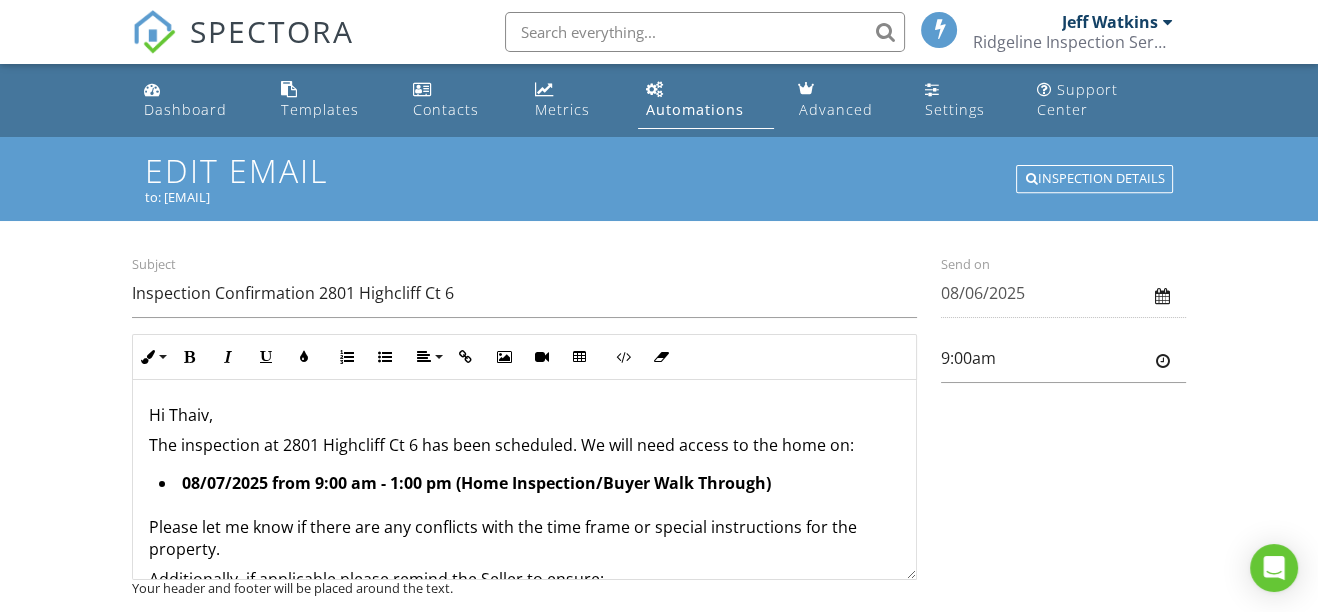 click on "08/07/2025 from 9:00 am - 1:00 pm   (Home Inspection/Buyer Walk Through)" at bounding box center (529, 485) 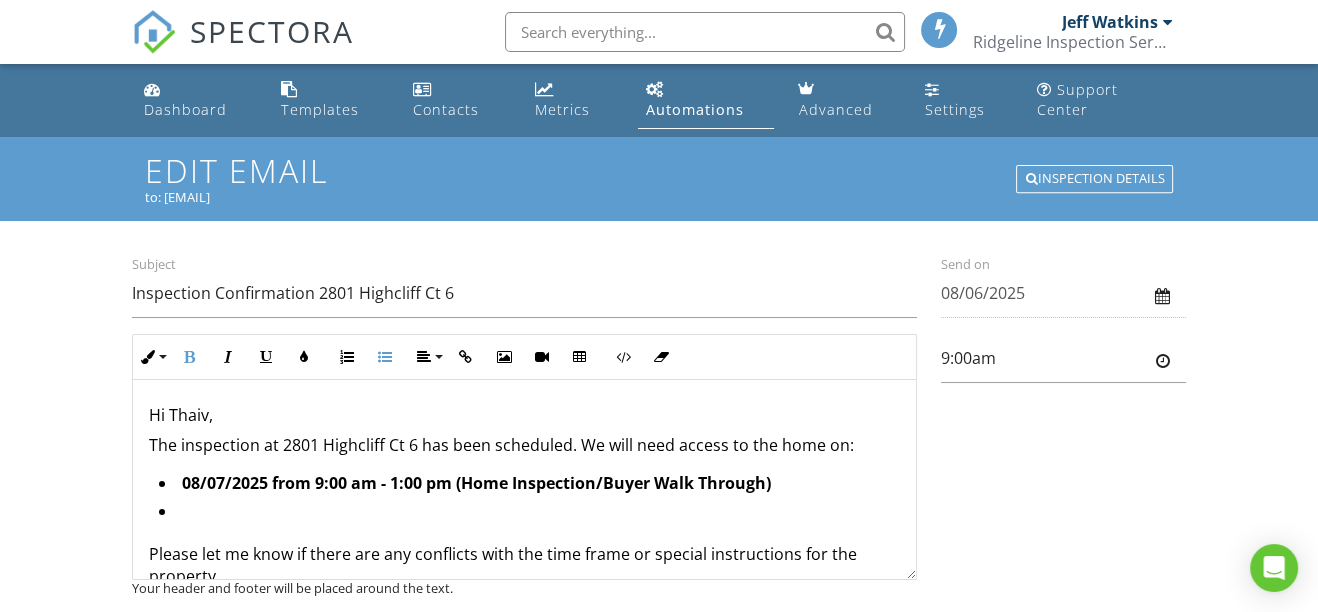 type 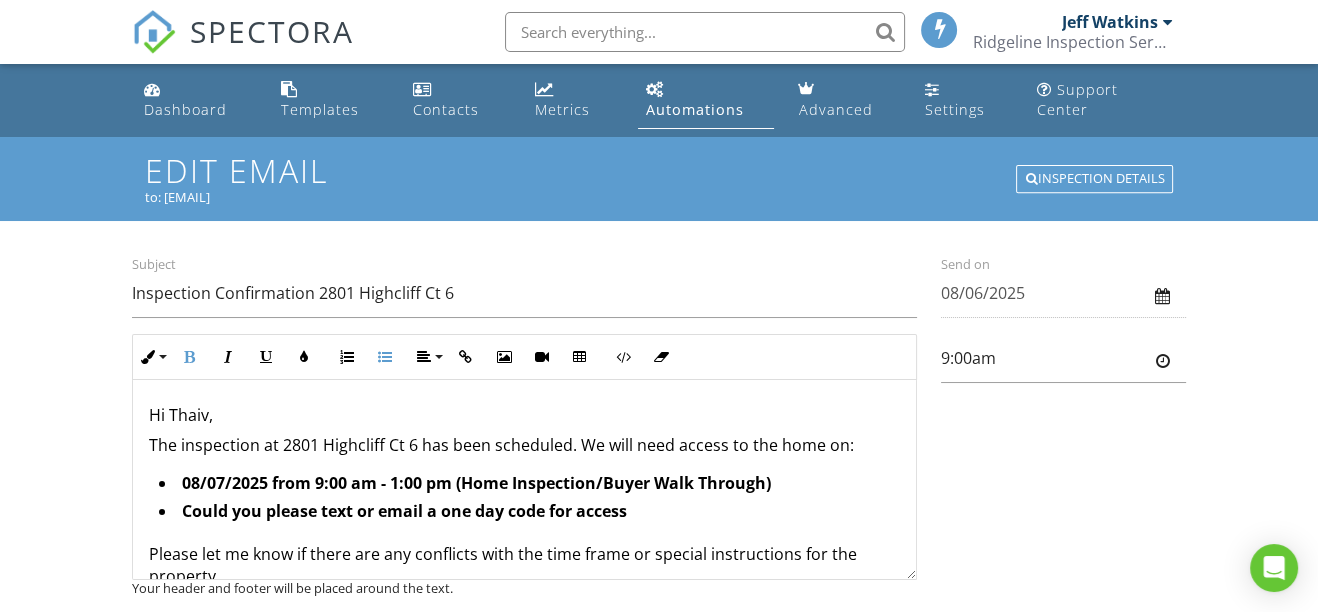 click on "08/06/2025" at bounding box center (1064, 293) 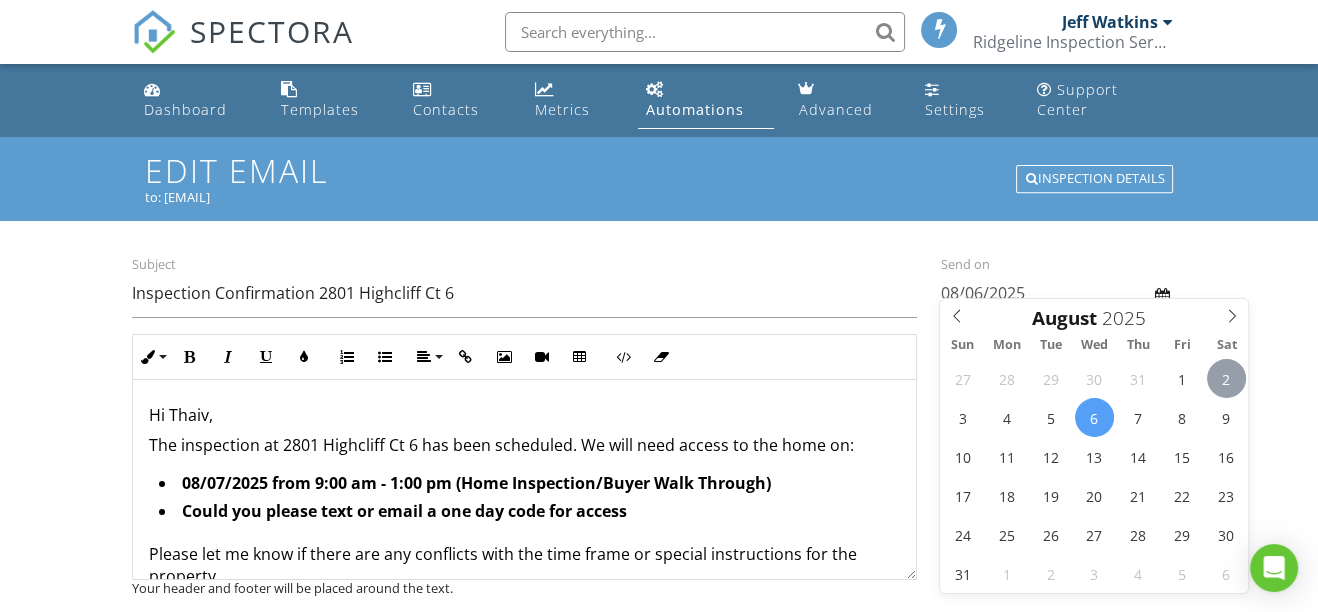 type on "08/02/2025" 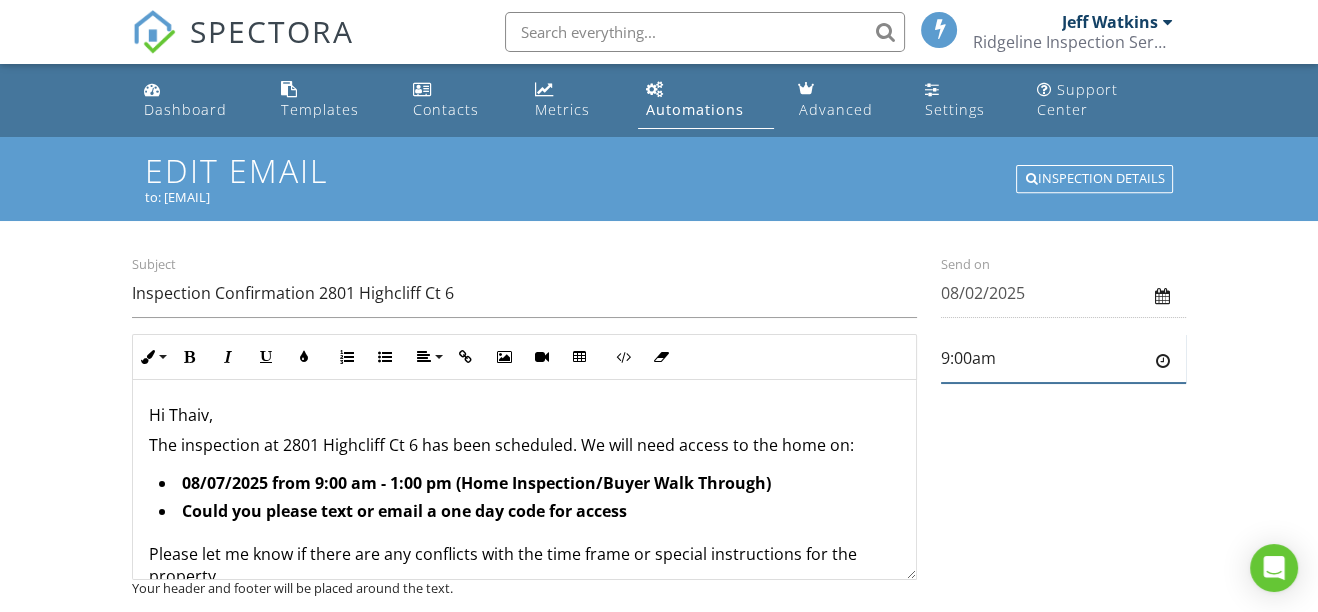 click on "9:00am" at bounding box center [1064, 358] 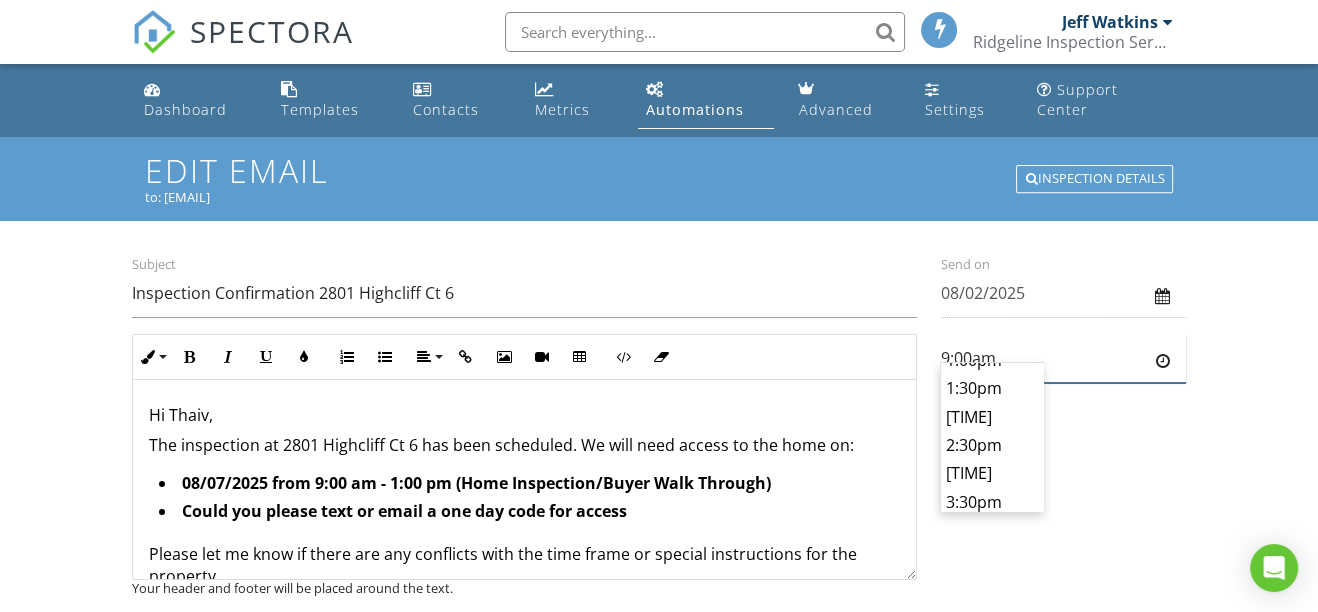 scroll, scrollTop: 380, scrollLeft: 0, axis: vertical 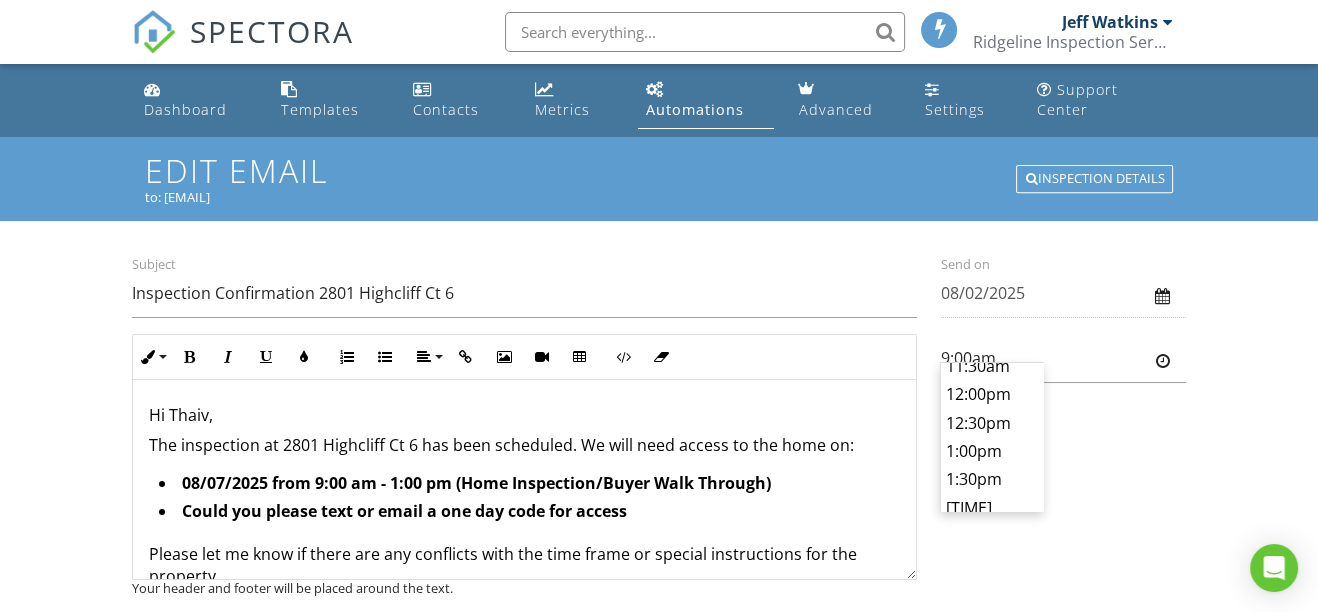 type on "12:30pm" 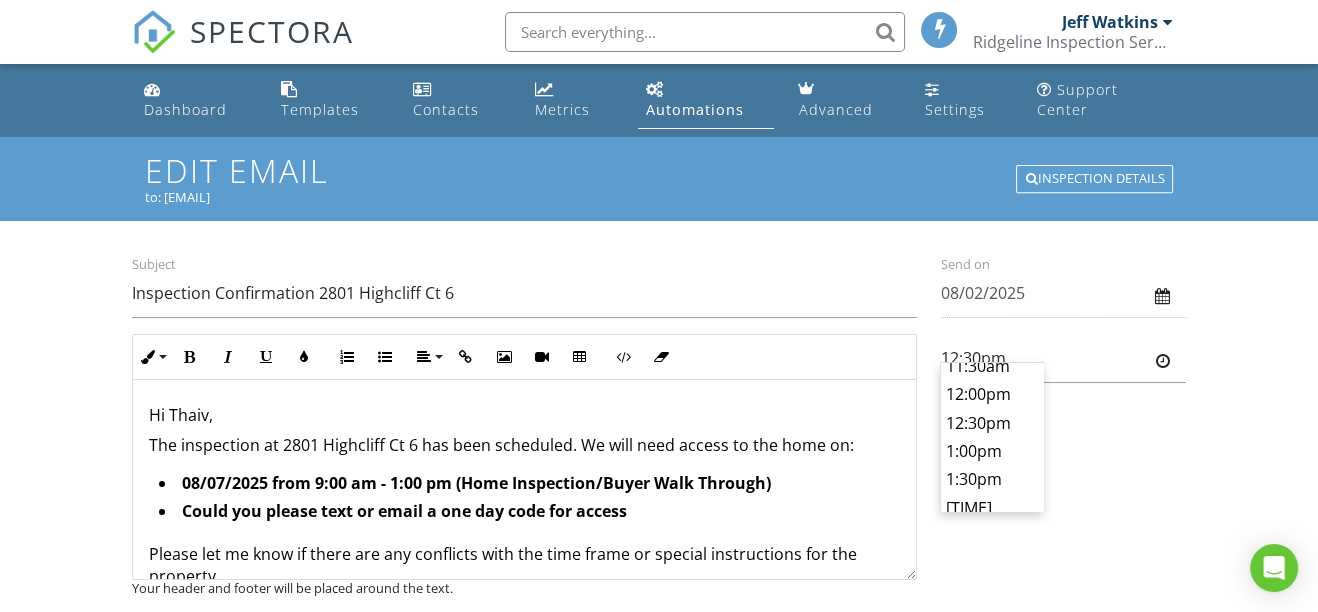 click on "SPECTORA
Jeff Watkins
Ridgeline Inspection Services
Role:
Inspector
Change Role
Dashboard
New Inspection
Inspections
Calendar
Template Editor
Contacts
Automations
Team
Metrics
Payments
Data Exports
Billing
Reporting
Advanced
Settings
What's New
Sign Out
Change Active Role
Your account has more than one possible role. Please choose how you'd like to view the site:
Company/Agency
City
Role
Dashboard
Templates
Contacts
Metrics
Automations
Advanced
Settings
Support Center
Edit Email
to: thaiv@adeapm.com
Inspection Details
Subject
Inspection Confirmation 2801 Highcliff Ct 6" at bounding box center [659, 376] 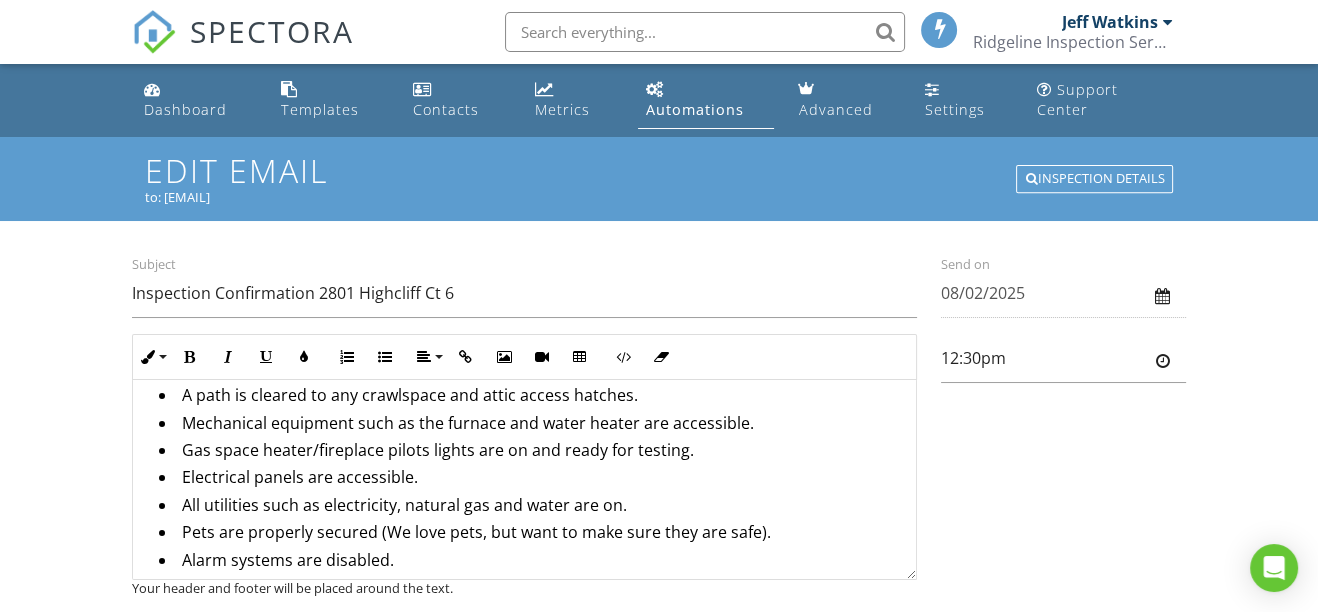 scroll, scrollTop: 340, scrollLeft: 0, axis: vertical 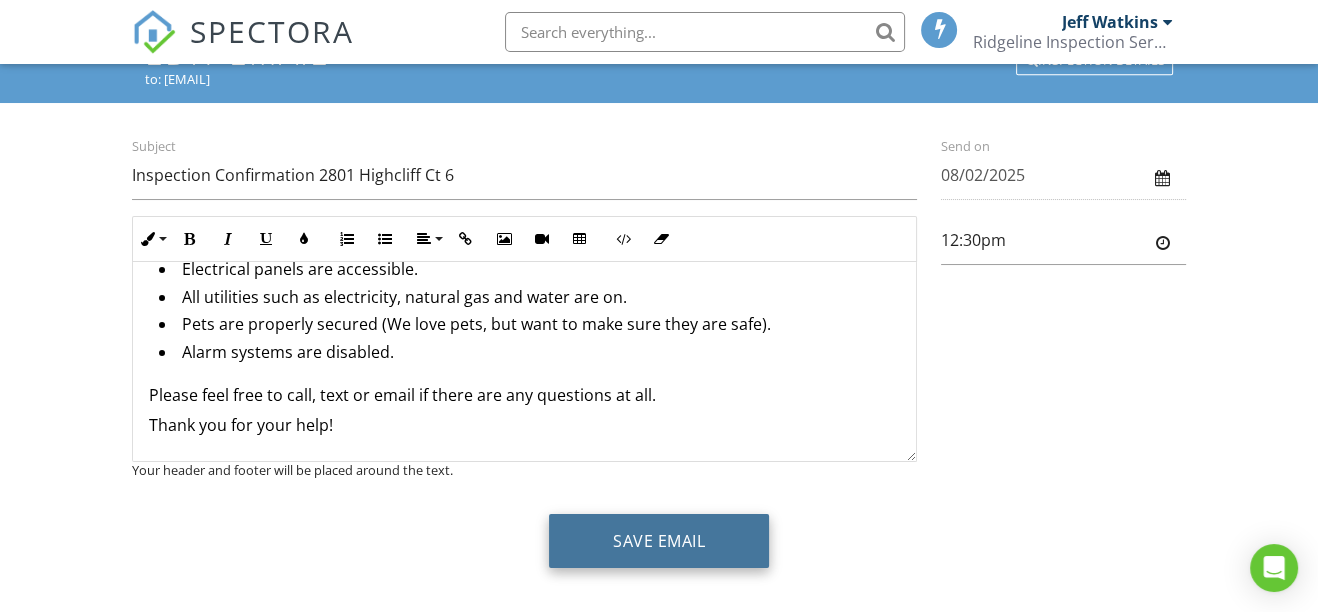 click on "Save Email" at bounding box center (659, 541) 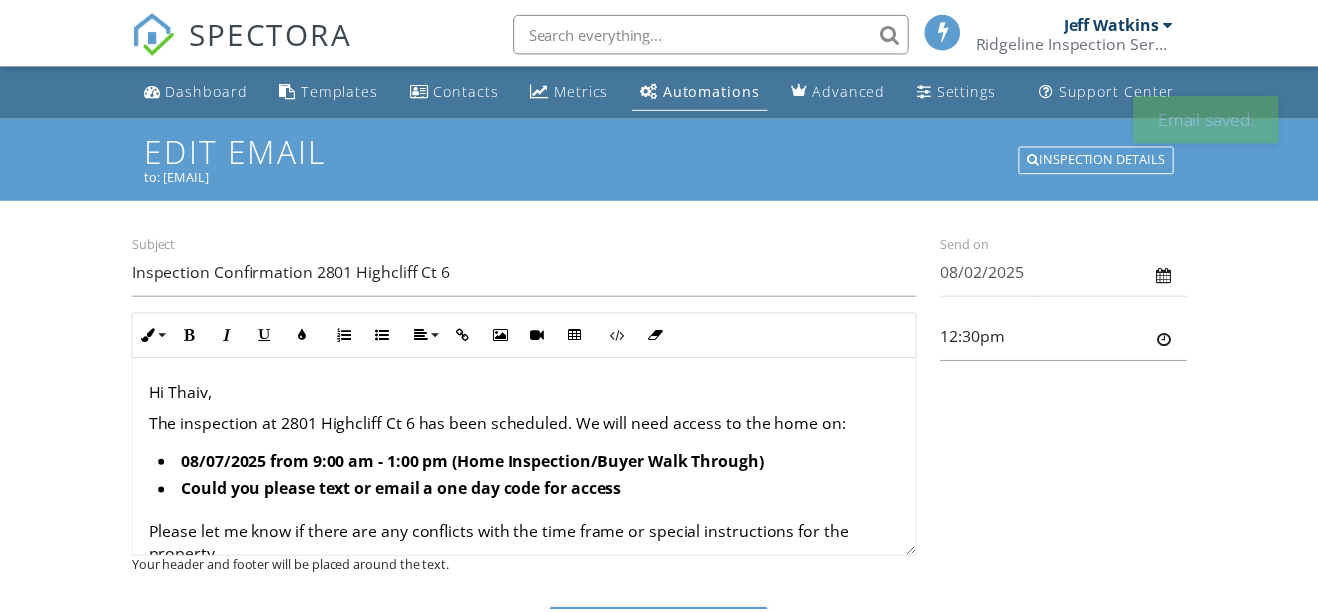 scroll, scrollTop: 0, scrollLeft: 0, axis: both 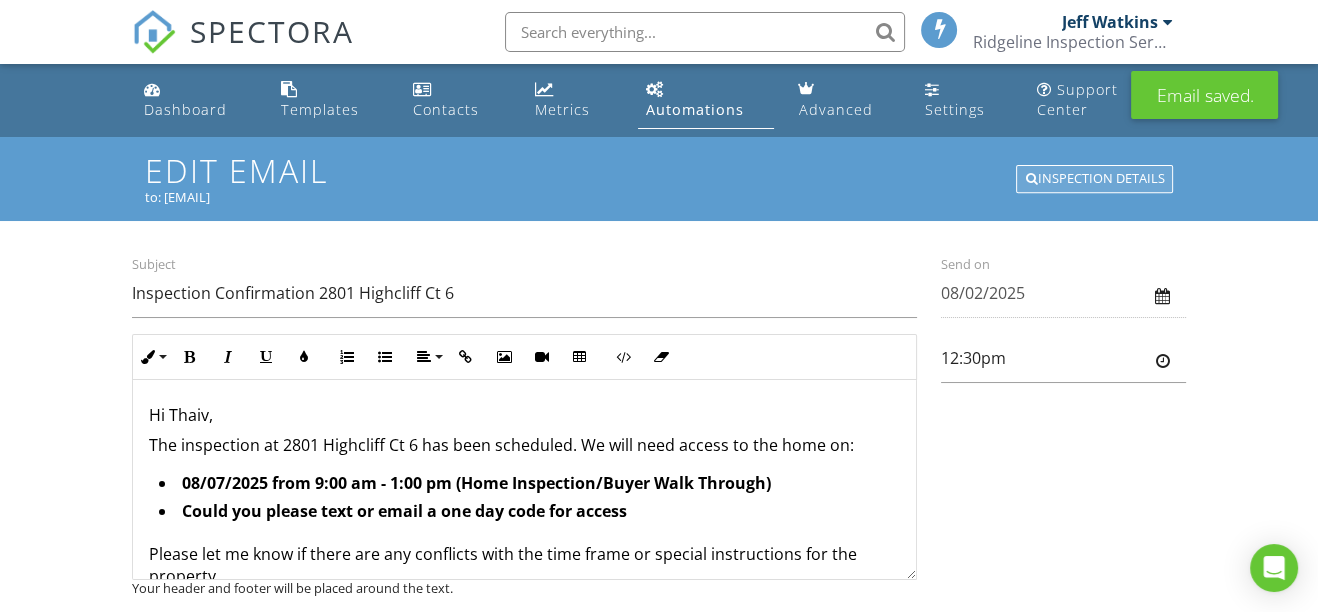 click on "Inspection Details" at bounding box center (1094, 179) 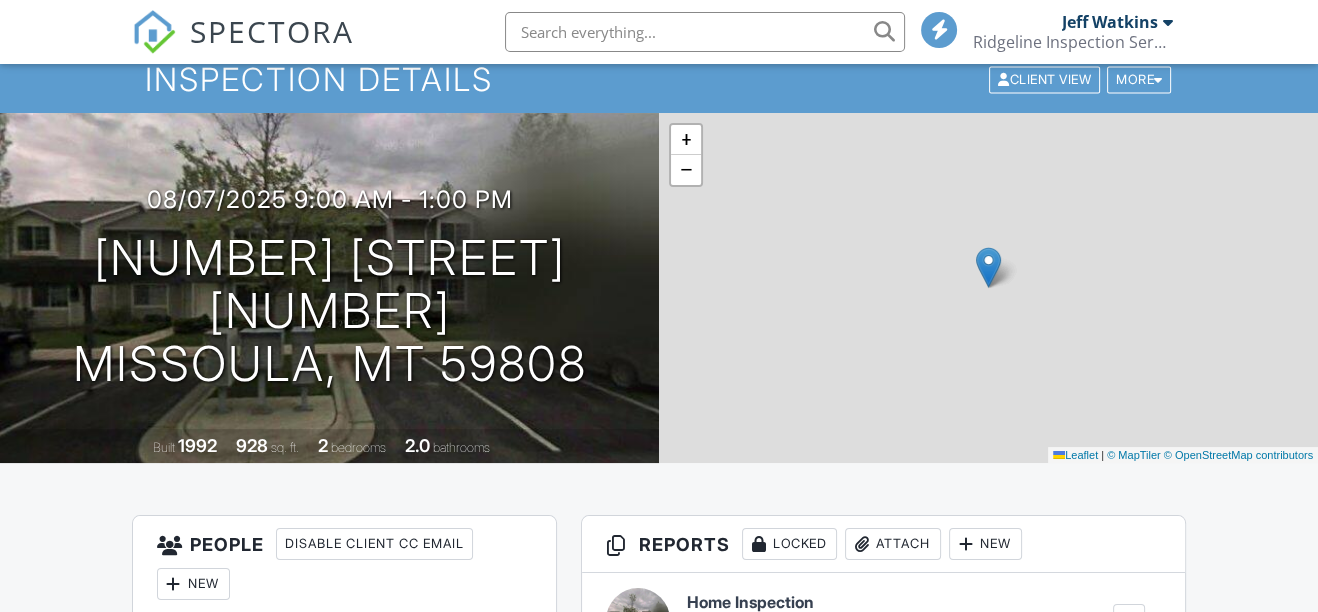 scroll, scrollTop: 732, scrollLeft: 0, axis: vertical 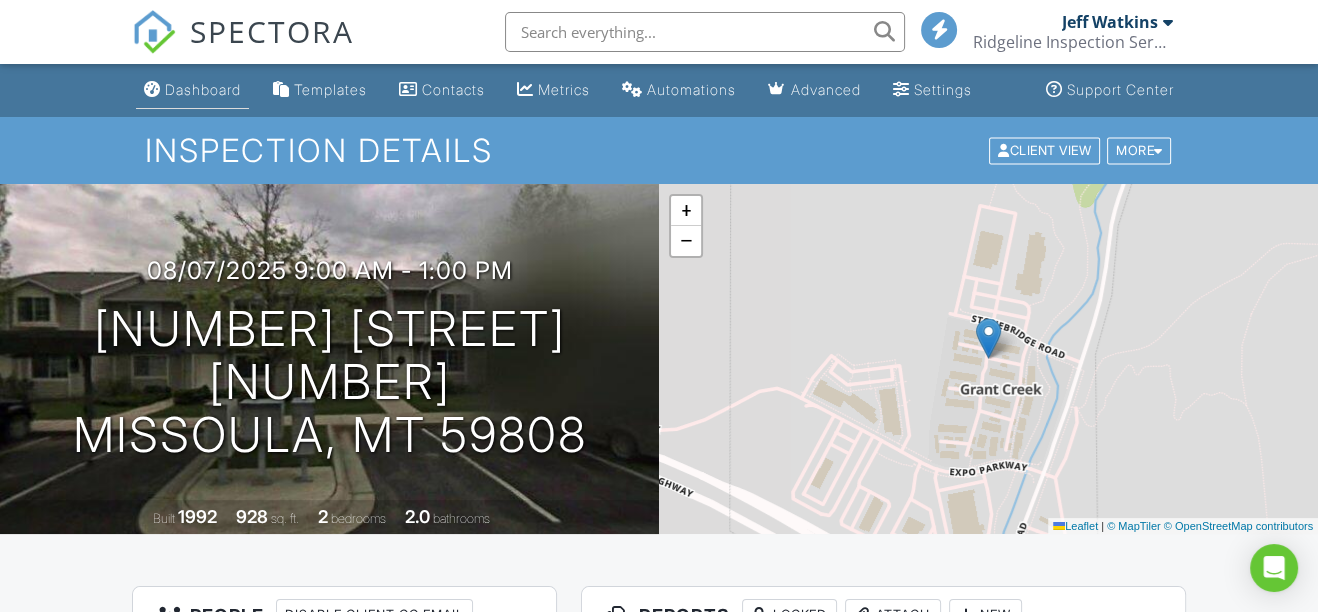 click on "Dashboard" at bounding box center (192, 90) 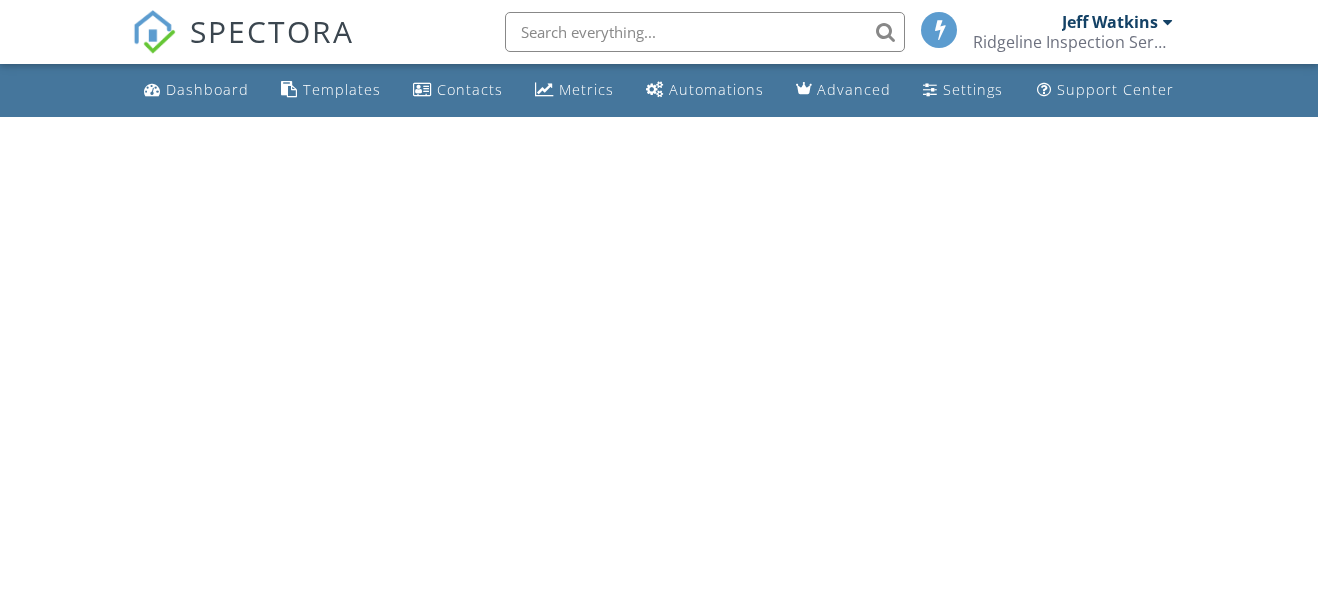 scroll, scrollTop: 0, scrollLeft: 0, axis: both 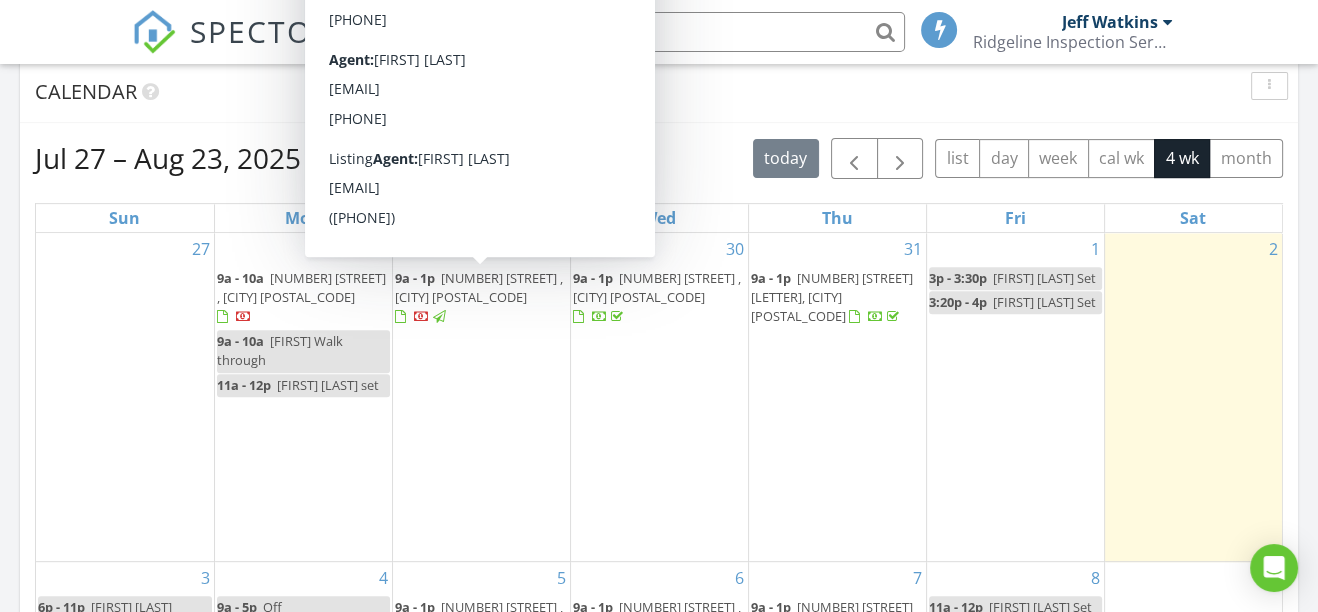 click on "25705 Ninemile Rd , Huson 59846" at bounding box center (479, 287) 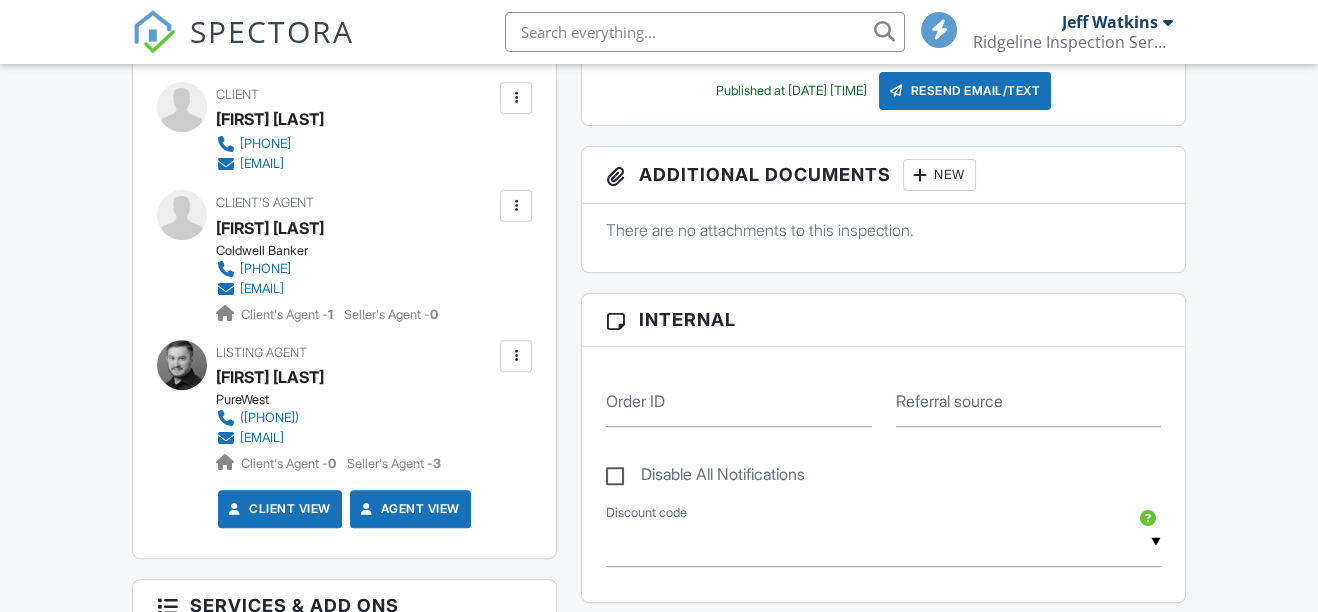 scroll, scrollTop: 0, scrollLeft: 0, axis: both 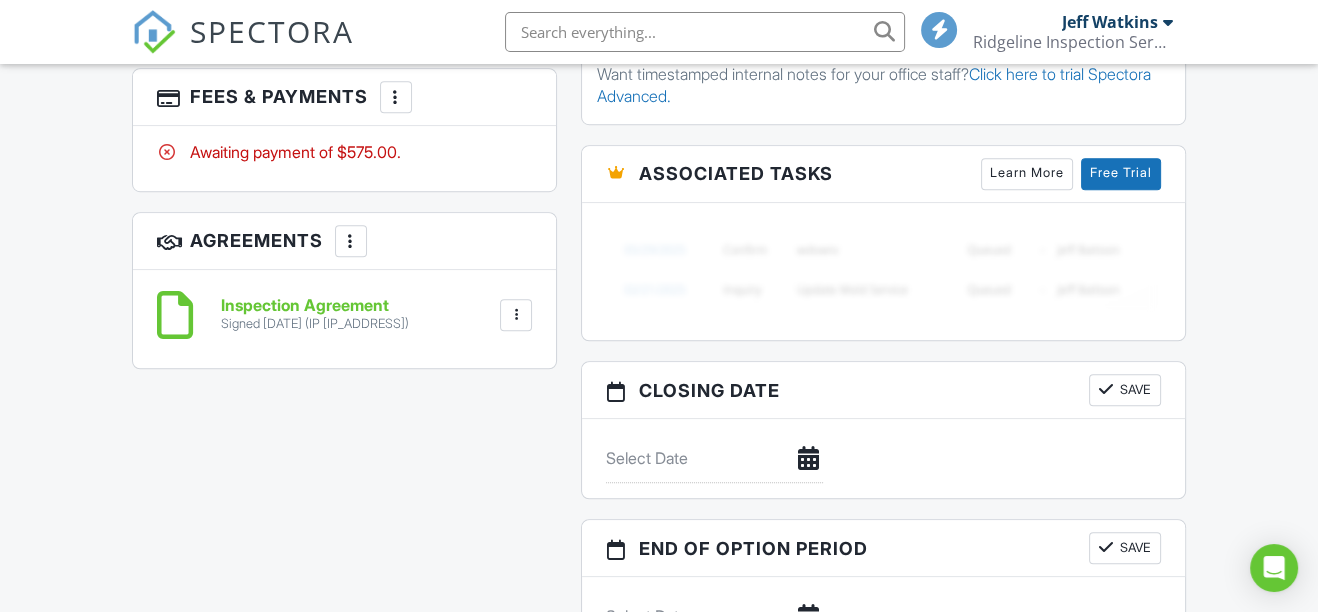 click on "Inspection Agreement" at bounding box center [315, 306] 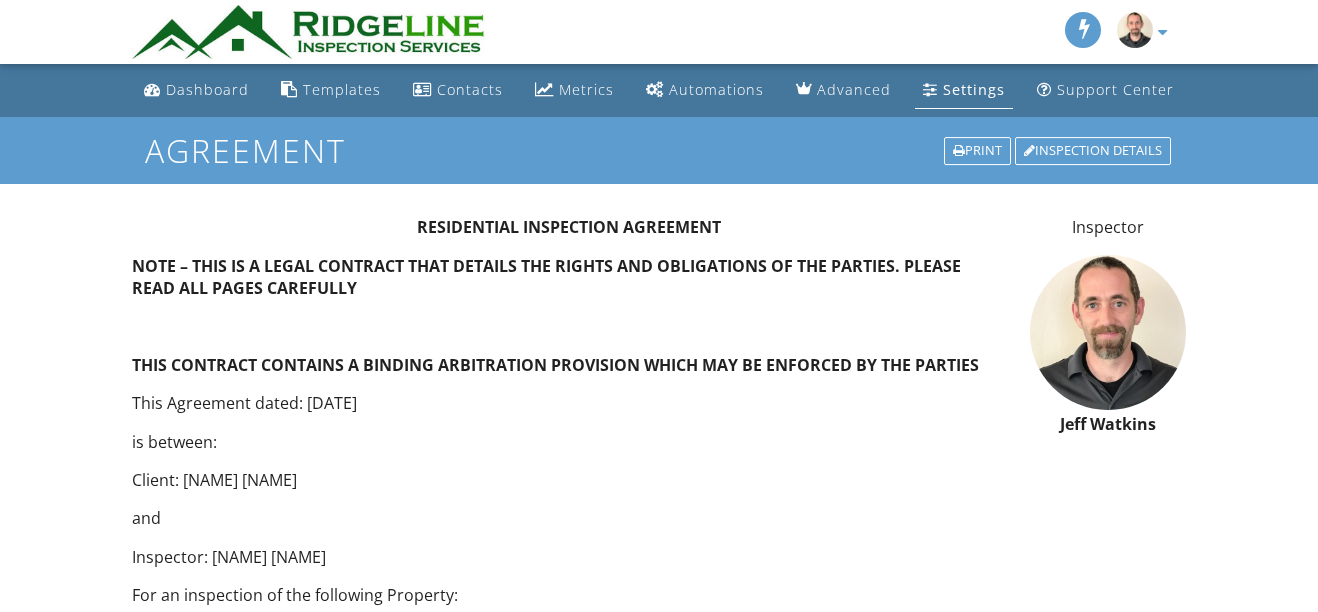 scroll, scrollTop: 0, scrollLeft: 0, axis: both 